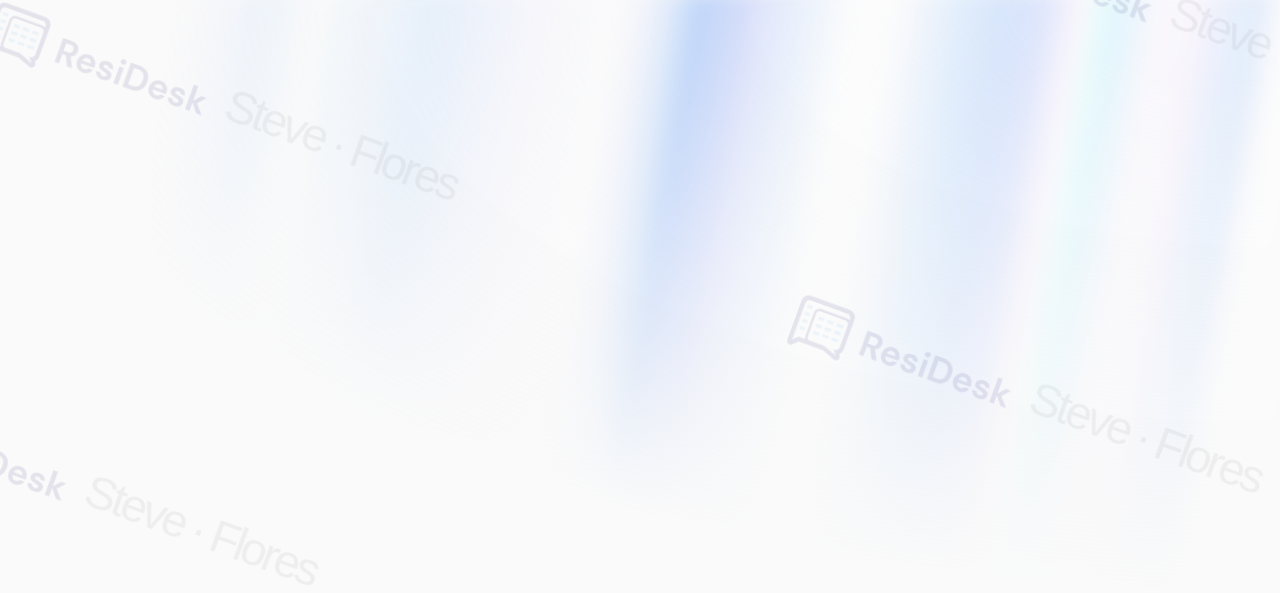 scroll, scrollTop: 0, scrollLeft: 0, axis: both 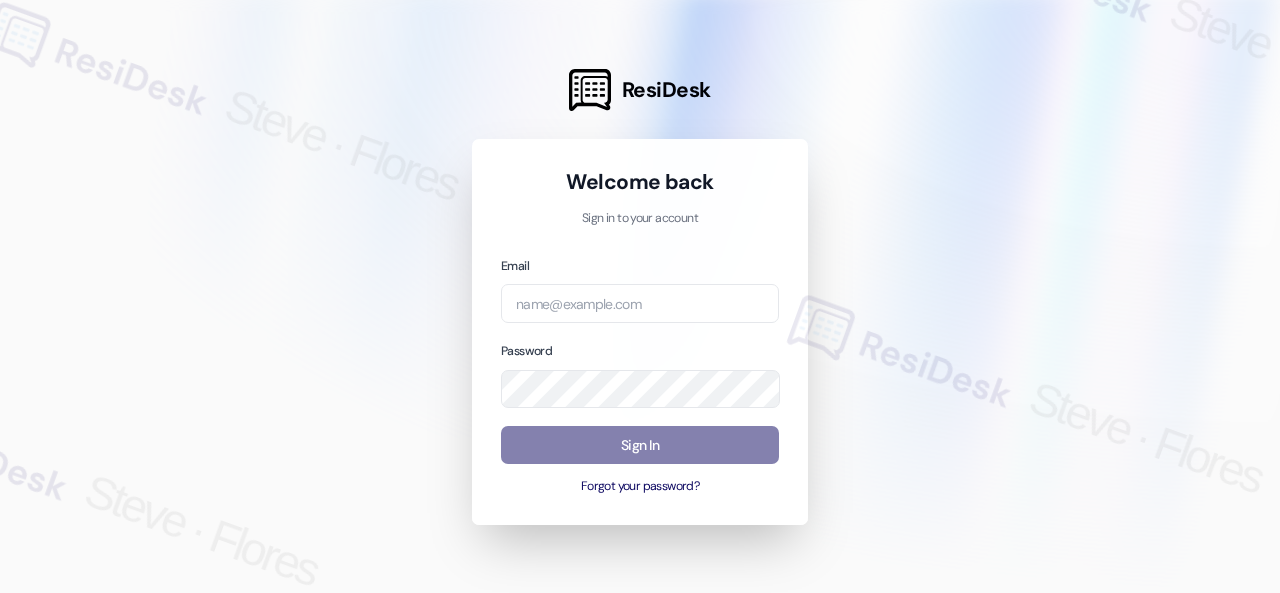 click at bounding box center [640, 296] 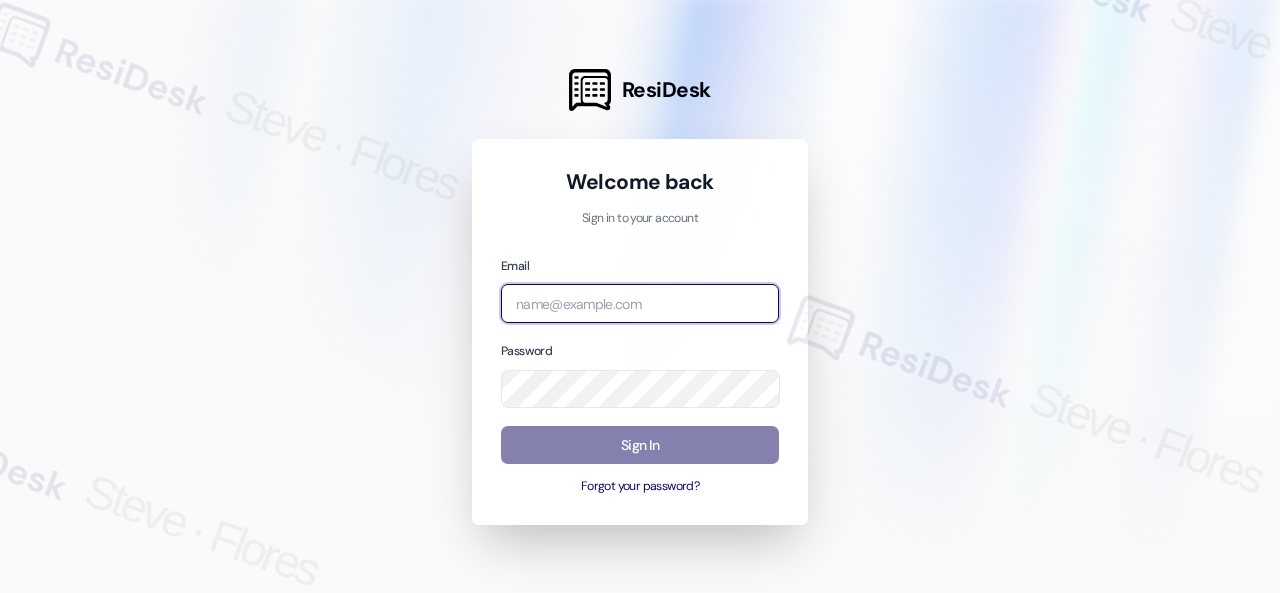click at bounding box center (640, 303) 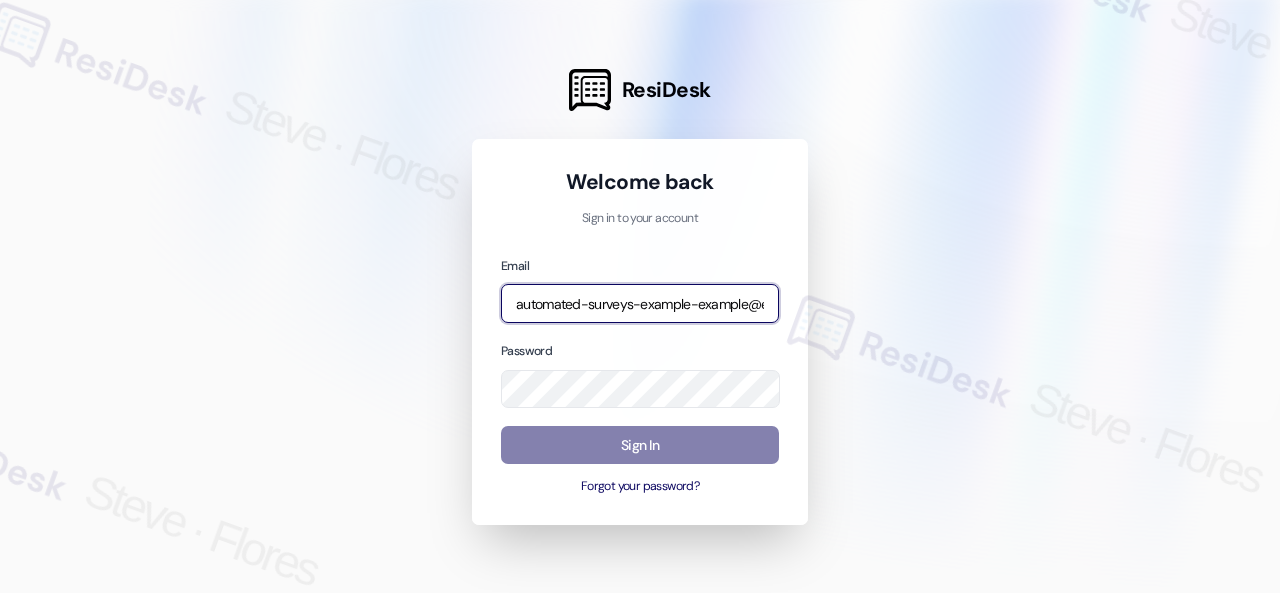 scroll, scrollTop: 0, scrollLeft: 51, axis: horizontal 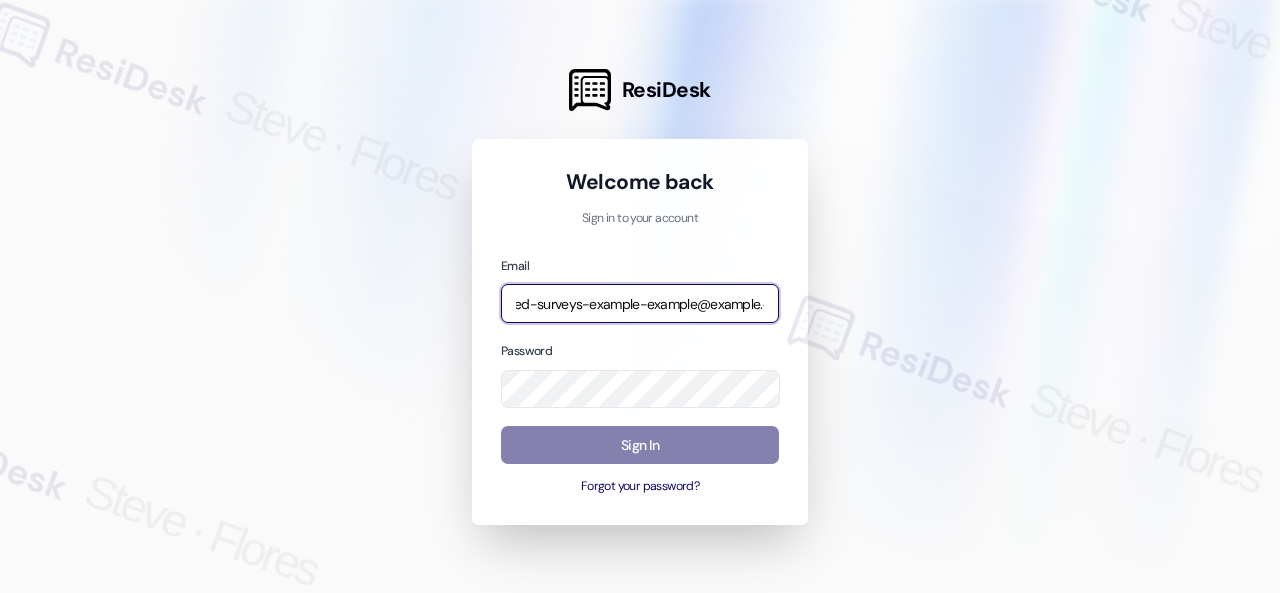 type on "automated-surveys-nolan-steve.flores@nolan.com" 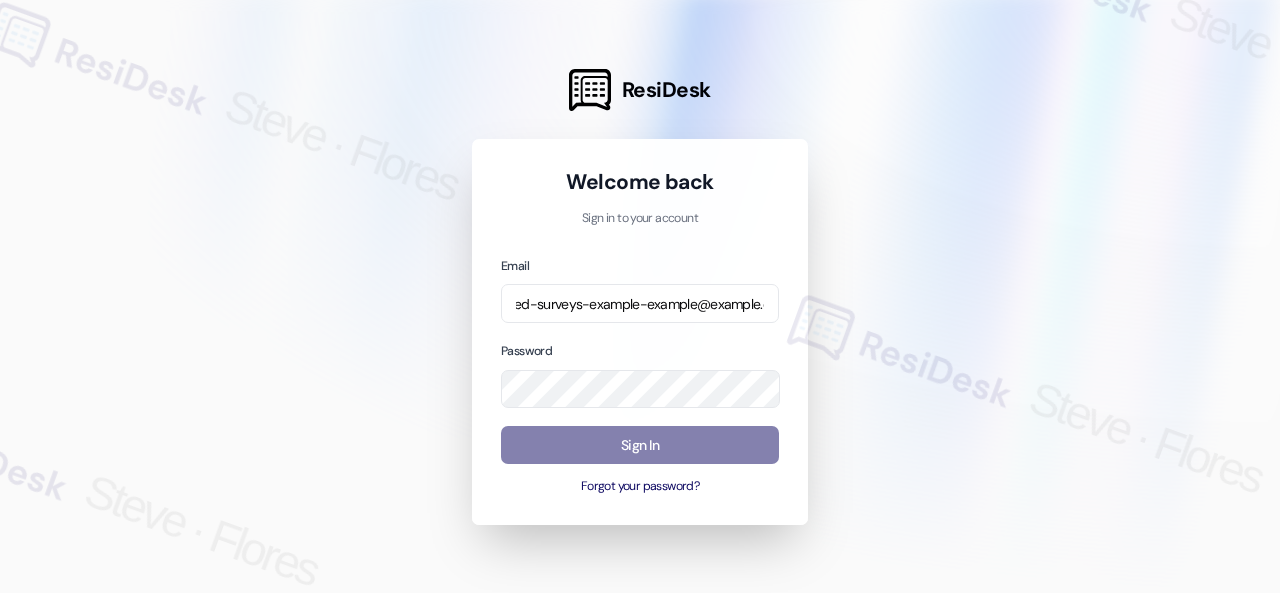 scroll, scrollTop: 0, scrollLeft: 0, axis: both 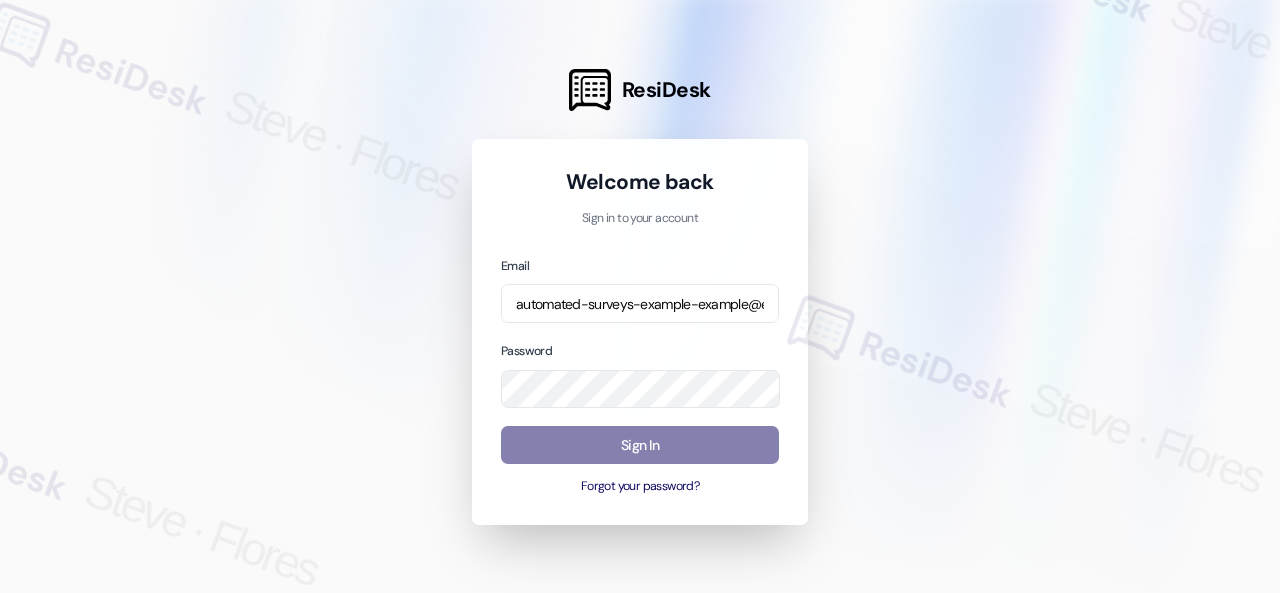click at bounding box center (640, 296) 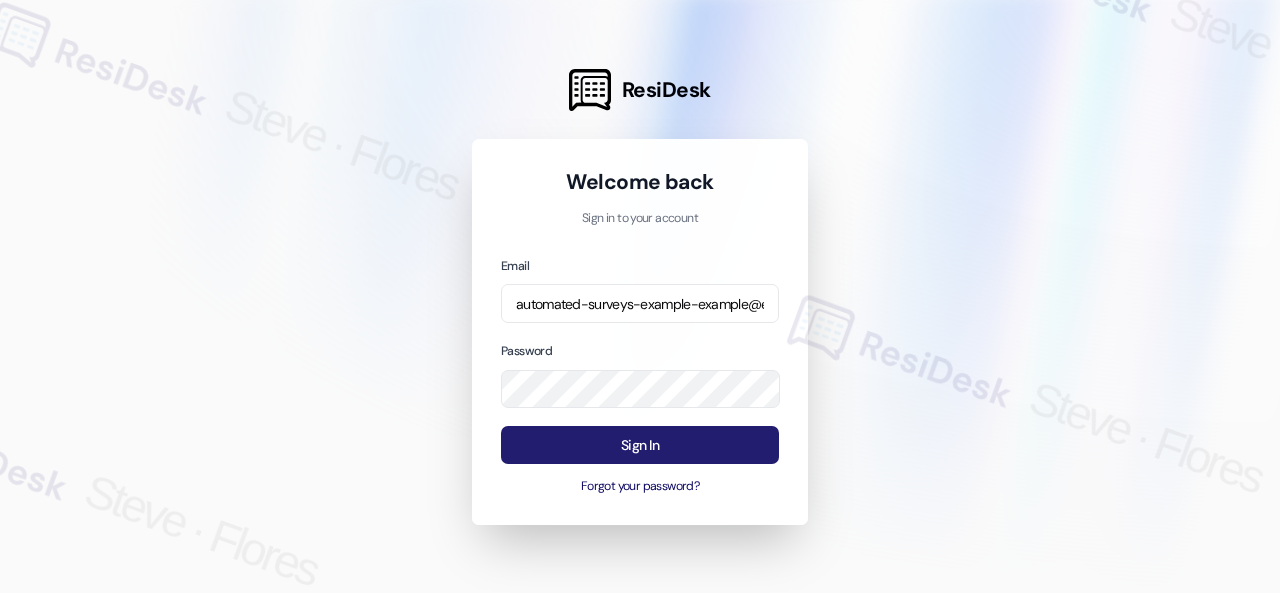 click on "Sign In" at bounding box center (640, 445) 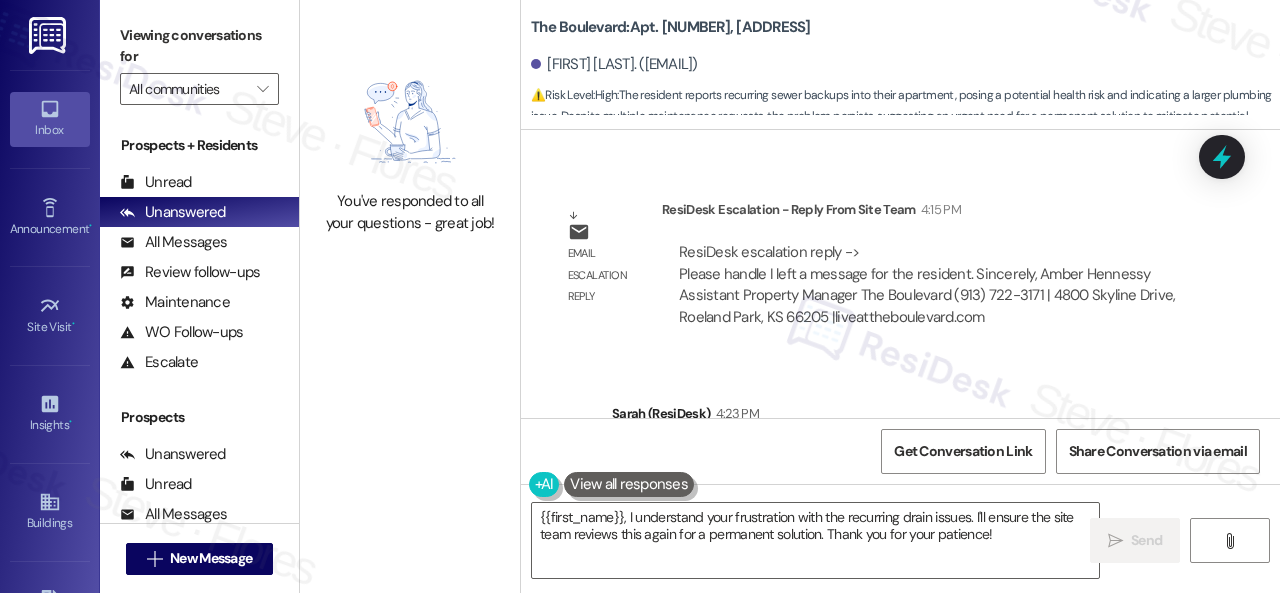 scroll, scrollTop: 1736, scrollLeft: 0, axis: vertical 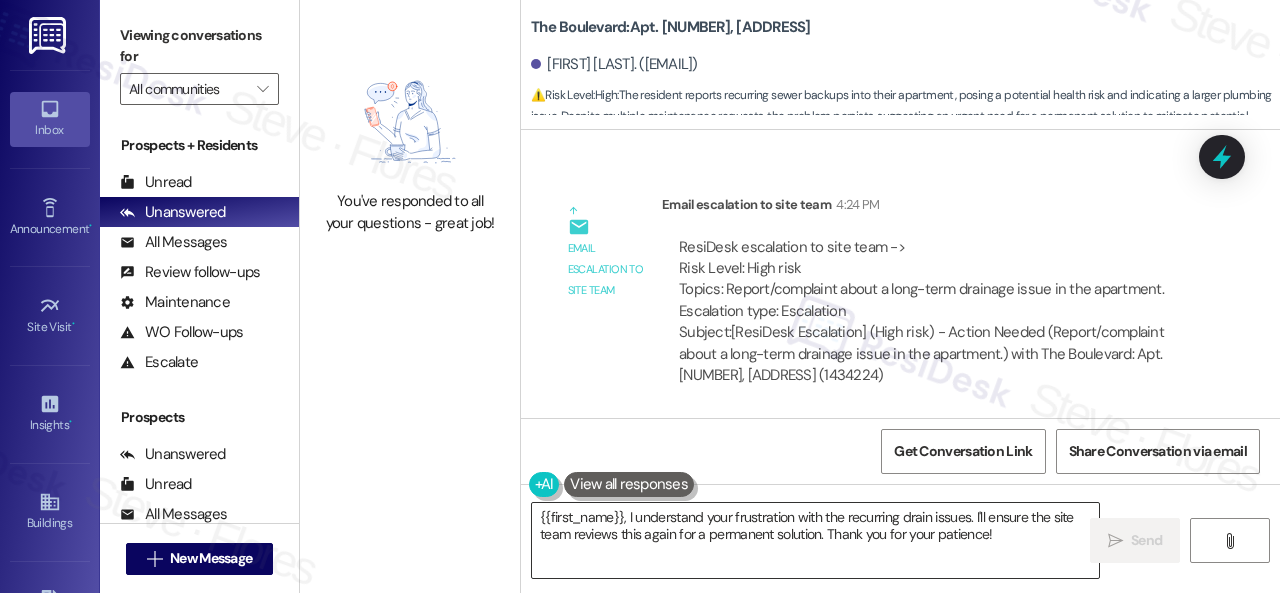 click on "{{first_name}}, I understand your frustration with the recurring drain issues. I'll ensure the site team reviews this again for a permanent solution. Thank you for your patience!" at bounding box center (815, 540) 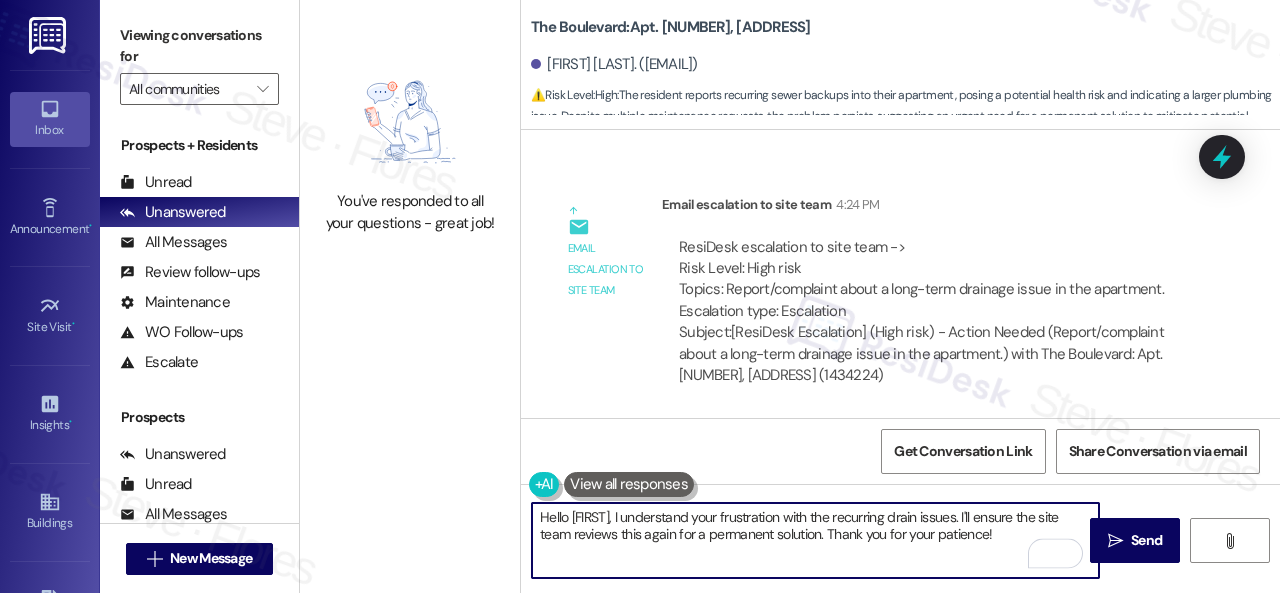 click on "Hello {{first_name}}, I understand your frustration with the recurring drain issues. I'll ensure the site team reviews this again for a permanent solution. Thank you for your patience!" at bounding box center [815, 540] 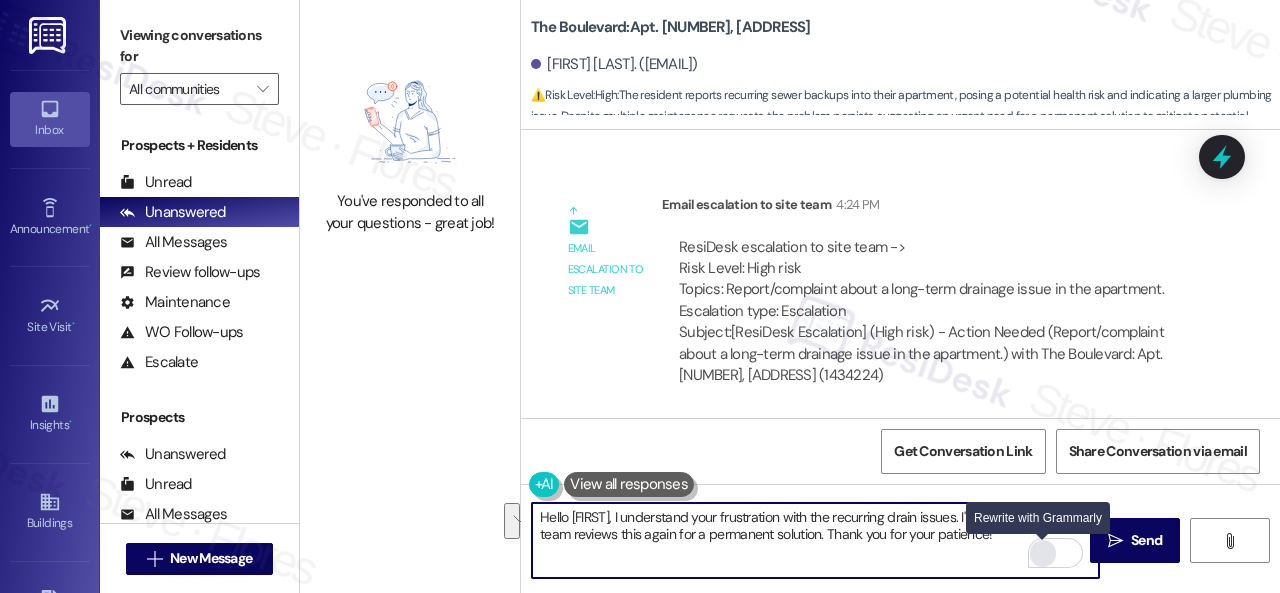 drag, startPoint x: 658, startPoint y: 515, endPoint x: 1031, endPoint y: 543, distance: 374.04947 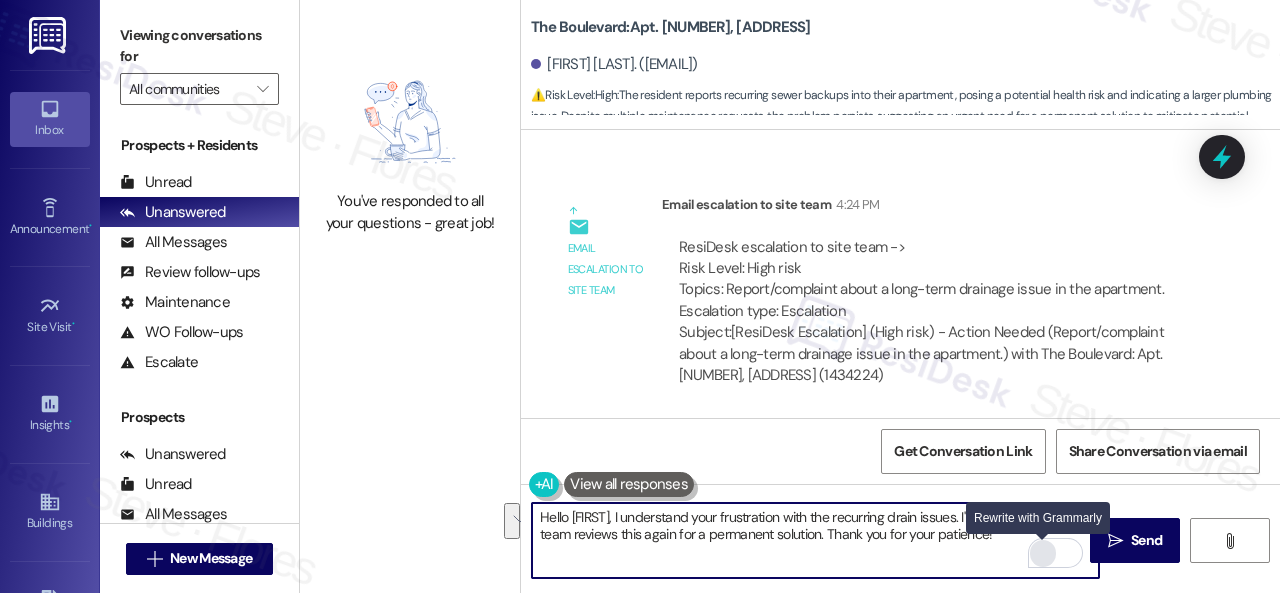 click on "Hello {{first_name}}, I understand your frustration with the recurring drain issues. I'll ensure the site team reviews this again for a permanent solution. Thank you for your patience!" at bounding box center (815, 540) 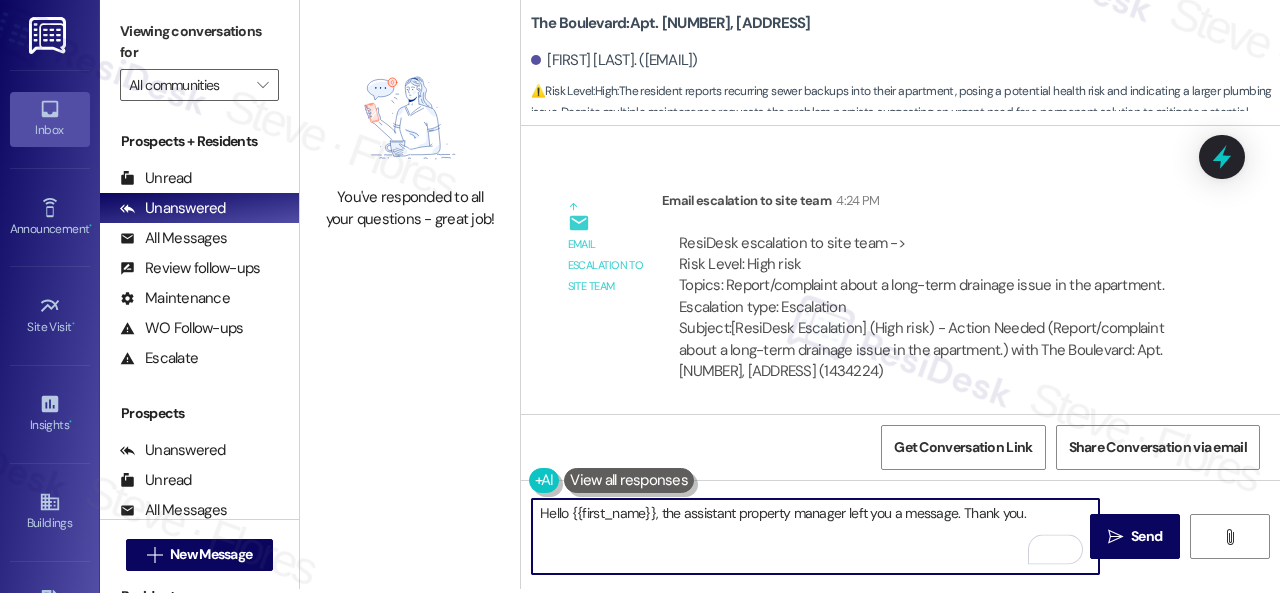 scroll, scrollTop: 6, scrollLeft: 0, axis: vertical 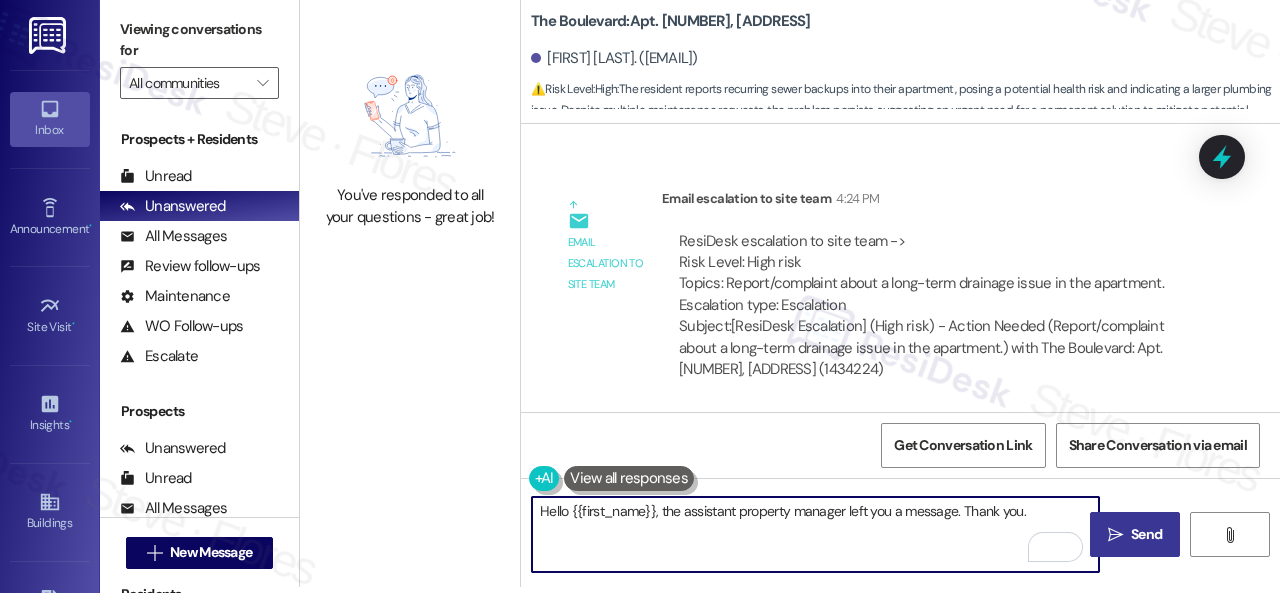 type on "Hello {{first_name}}, the assistant property manager left you a message. Thank you." 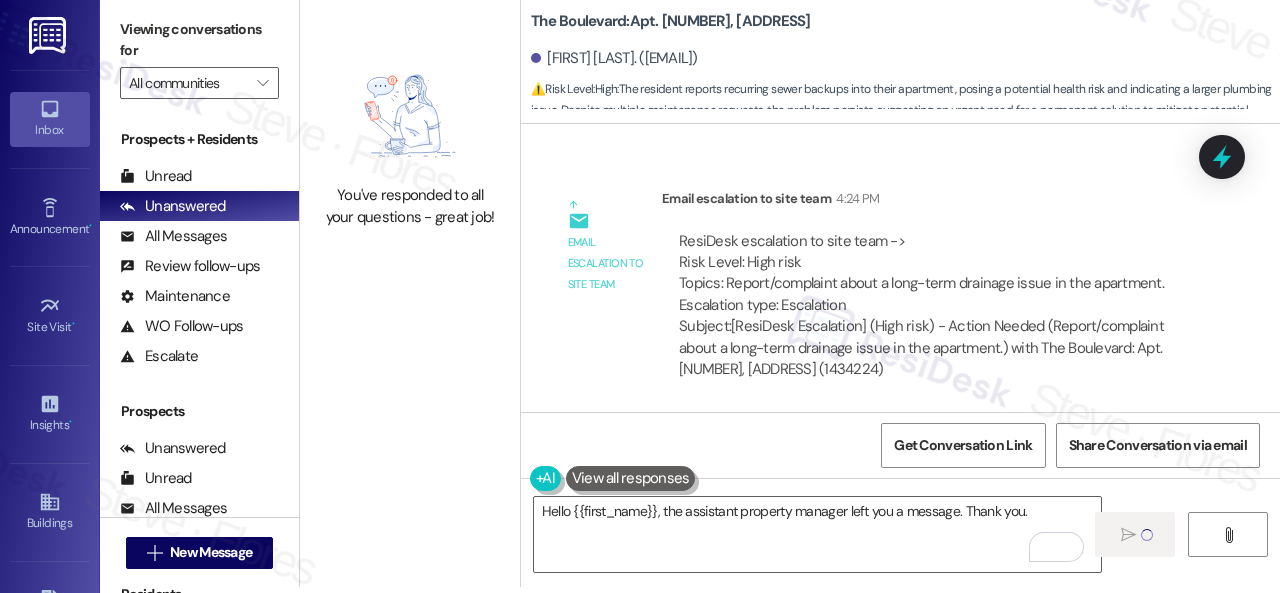type 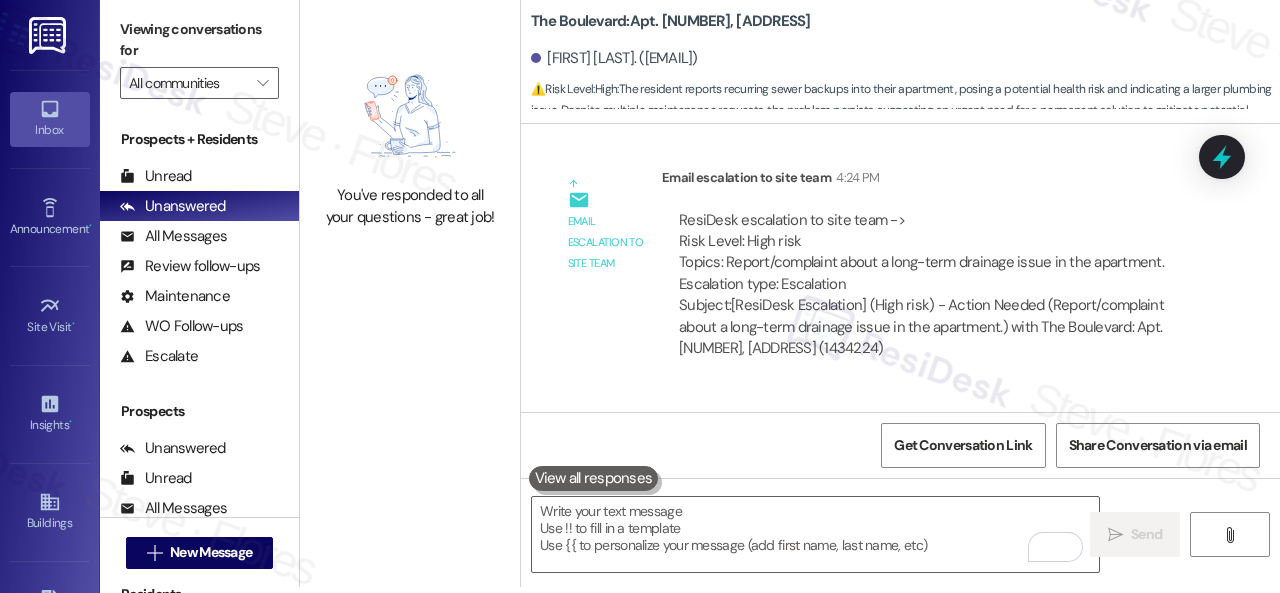 scroll, scrollTop: 0, scrollLeft: 0, axis: both 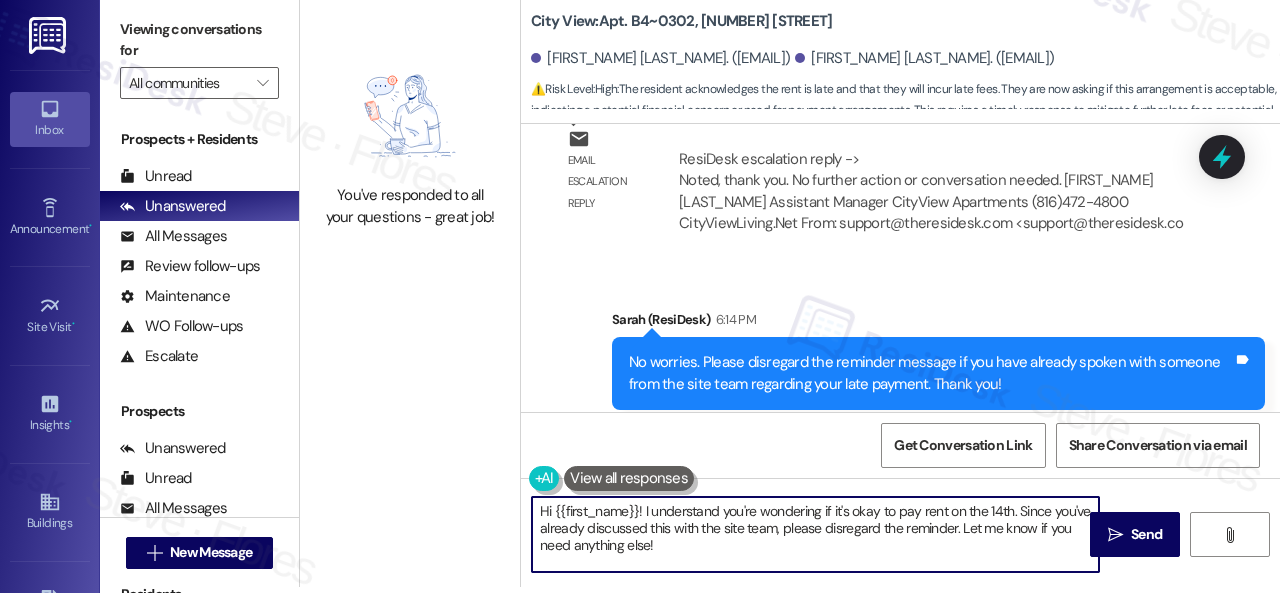 drag, startPoint x: 705, startPoint y: 556, endPoint x: 503, endPoint y: 482, distance: 215.12787 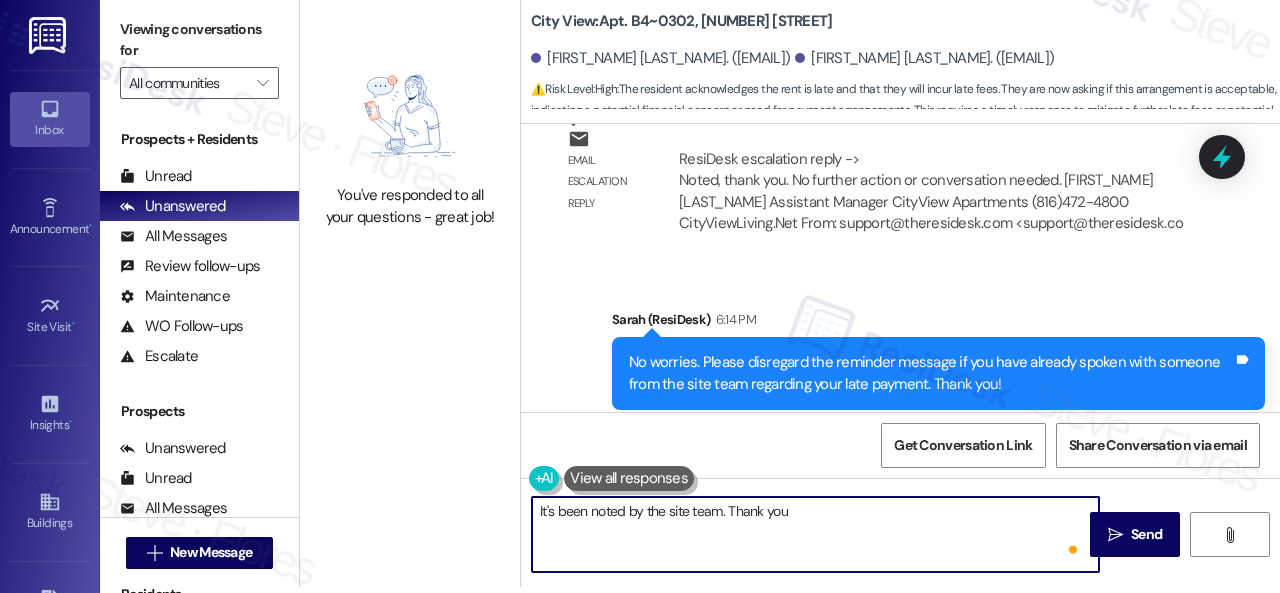 type on "It's been noted by the site team. Thank you." 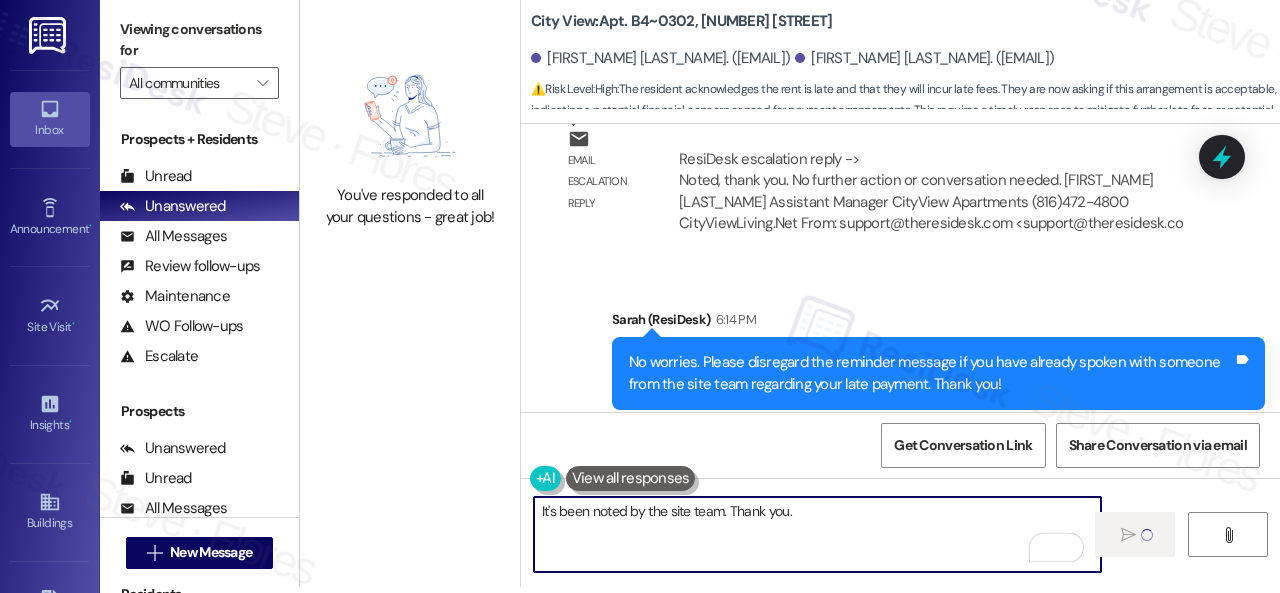 type 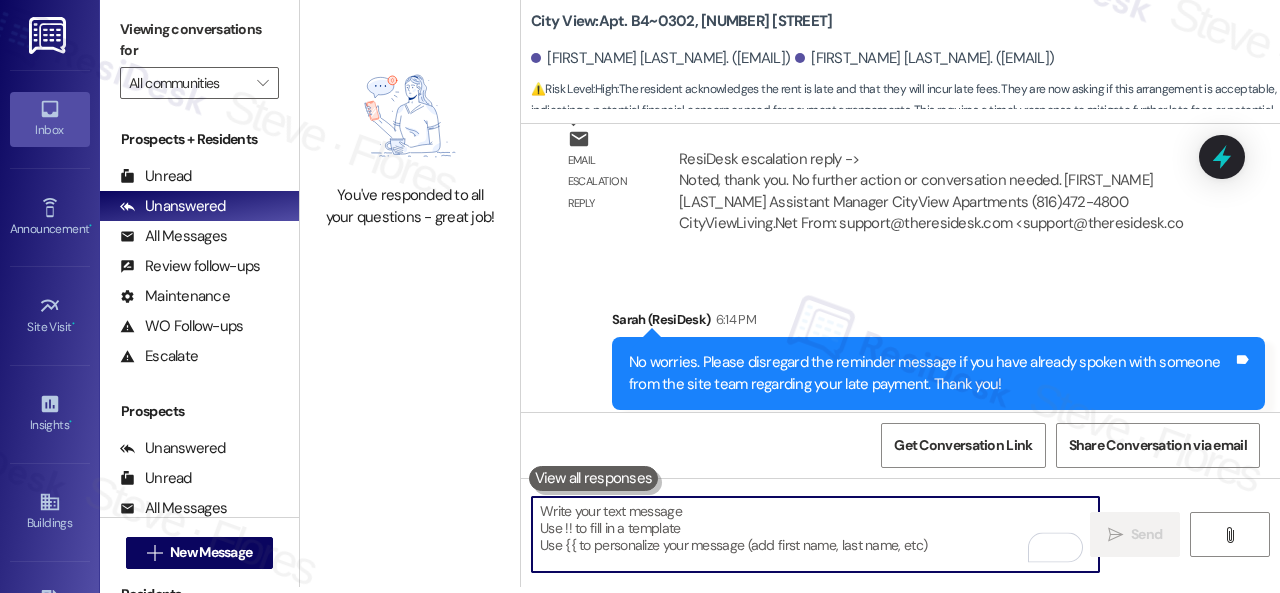 scroll, scrollTop: 0, scrollLeft: 0, axis: both 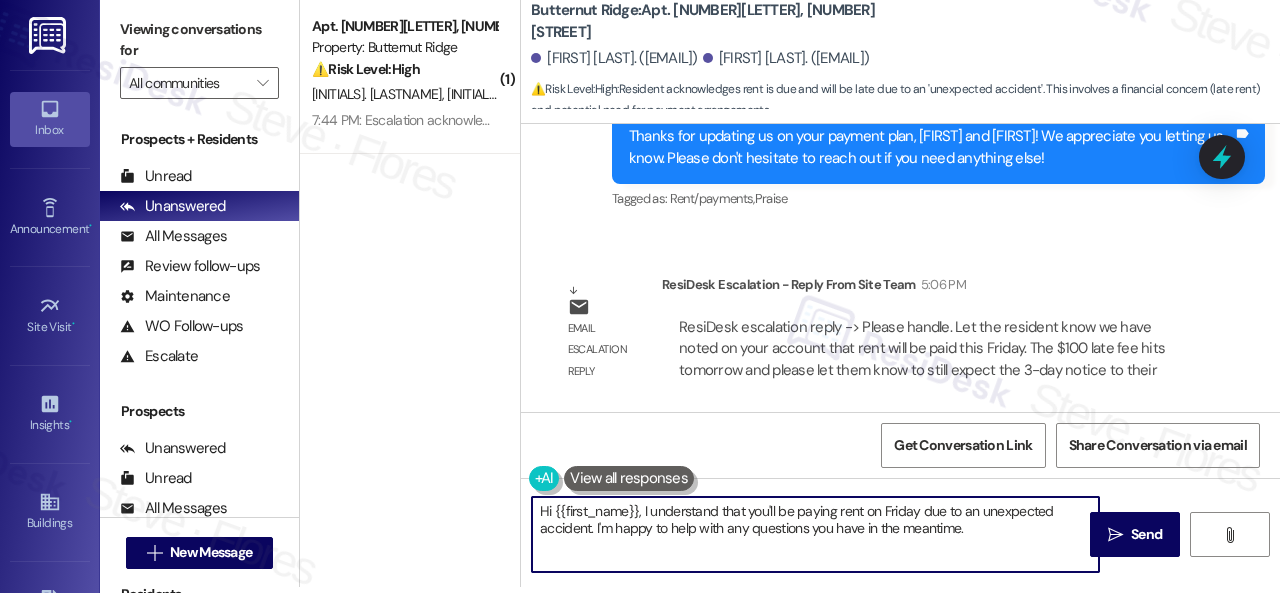 drag, startPoint x: 998, startPoint y: 540, endPoint x: 439, endPoint y: 494, distance: 560.88947 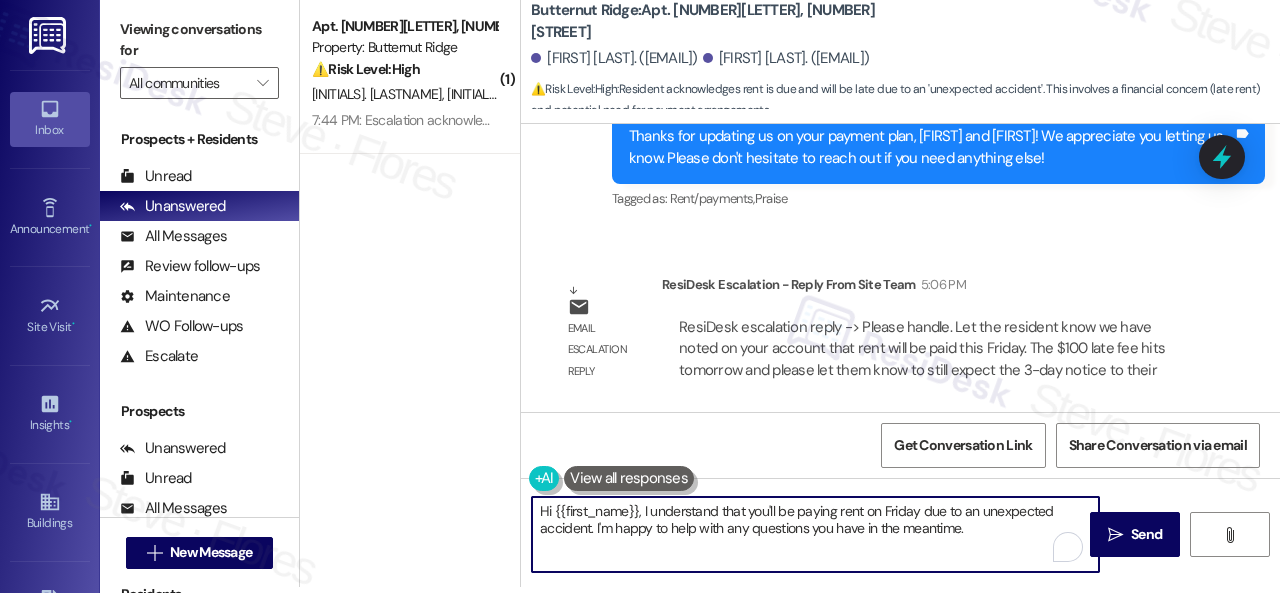 paste on "The site team stated that they have noted on your account that rent will be paid this Friday. The $100 late fee hits tomorrow, and please still expect the 3-day notice to your door tomorrow as well.
Let me know if you need anything else. Thank you!" 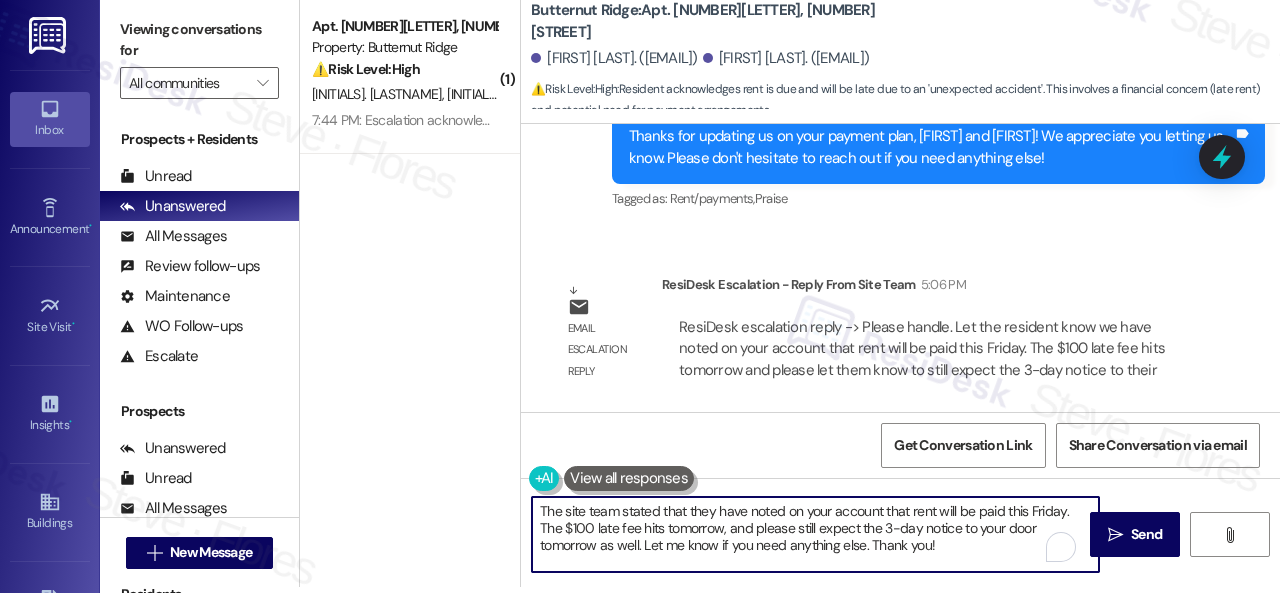 scroll, scrollTop: 34, scrollLeft: 0, axis: vertical 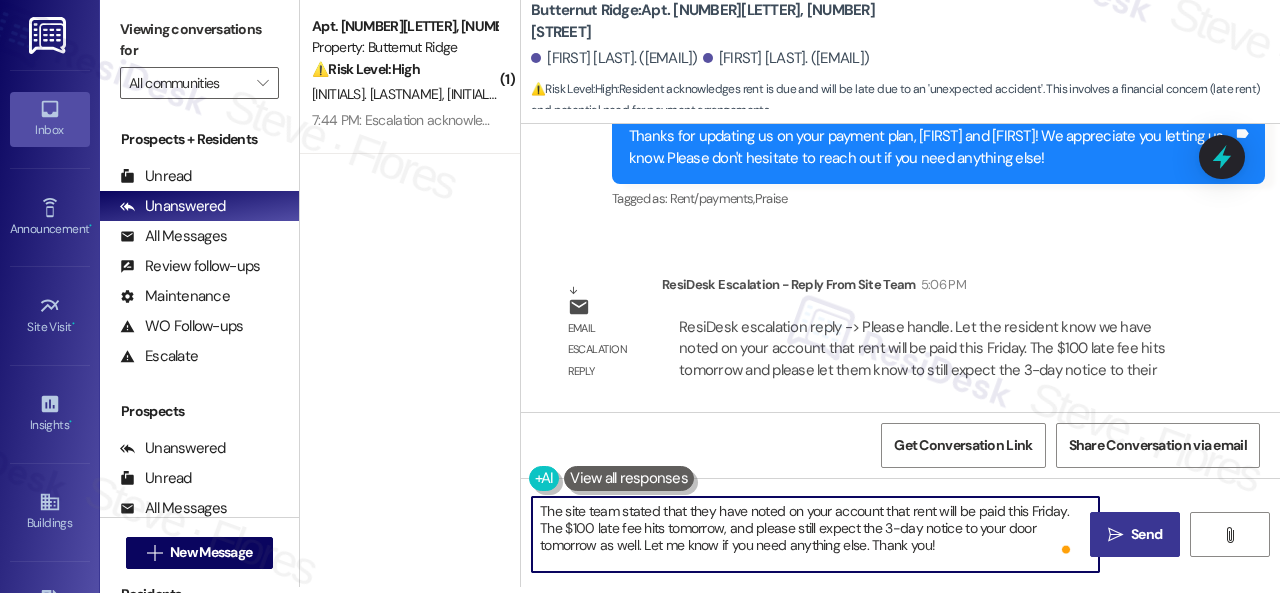 type on "The site team stated that they have noted on your account that rent will be paid this Friday. The $100 late fee hits tomorrow, and please still expect the 3-day notice to your door tomorrow as well.
Let me know if you need anything else. Thank you!" 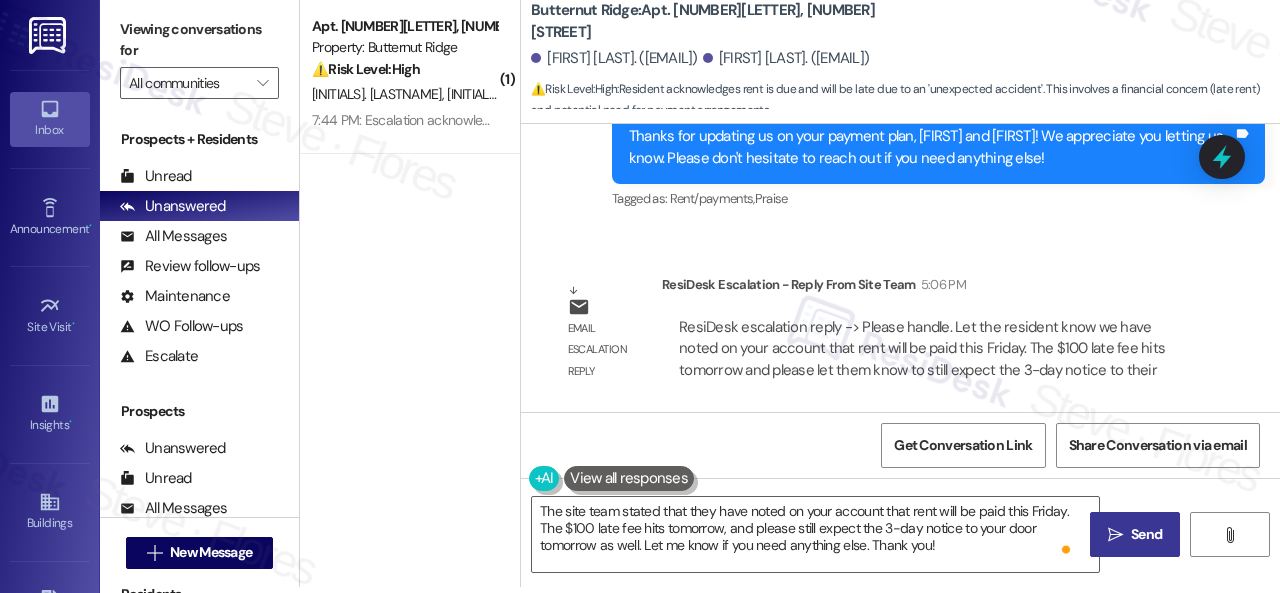 click on "Send" at bounding box center (1146, 534) 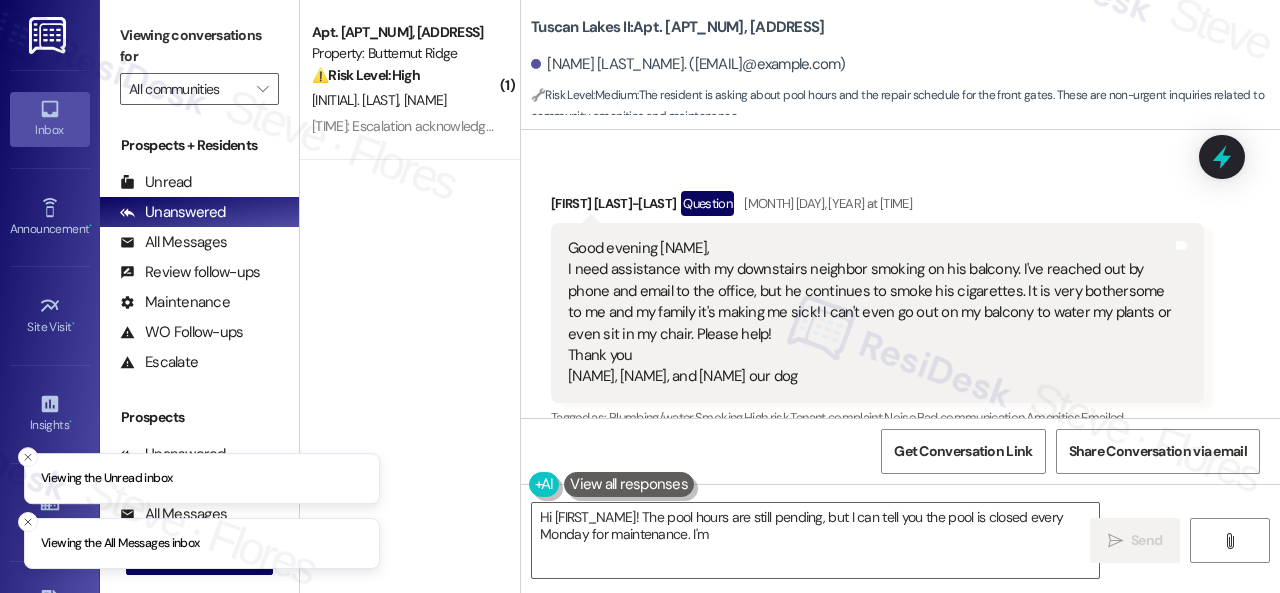 scroll, scrollTop: 0, scrollLeft: 0, axis: both 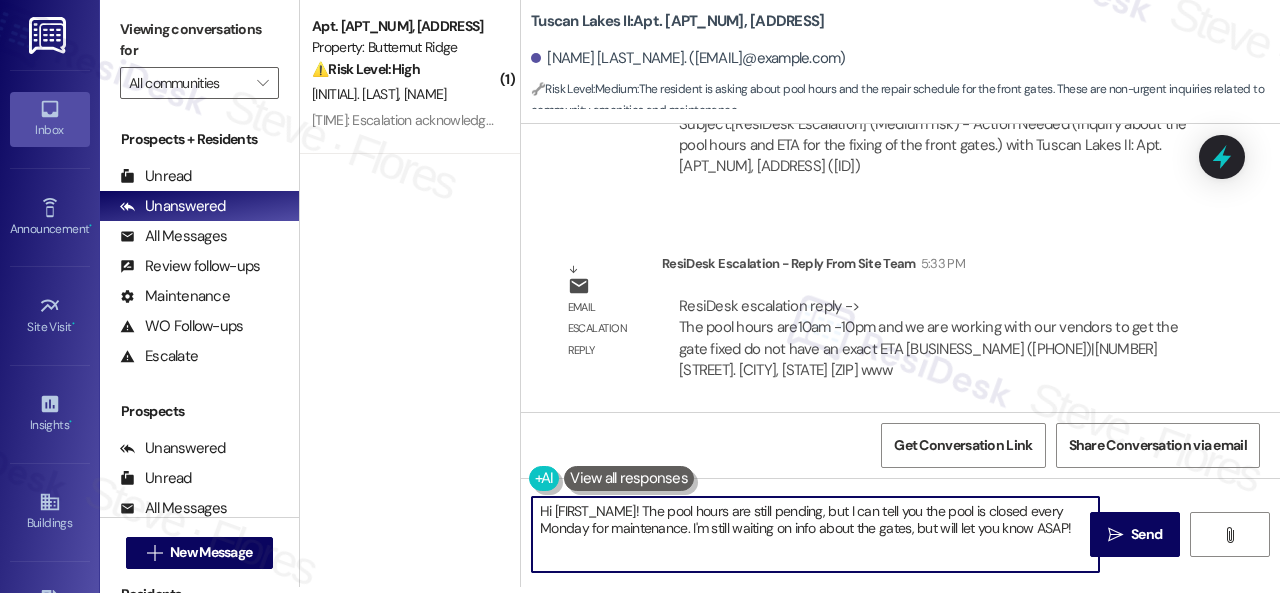 drag, startPoint x: 1072, startPoint y: 529, endPoint x: 389, endPoint y: 436, distance: 689.30255 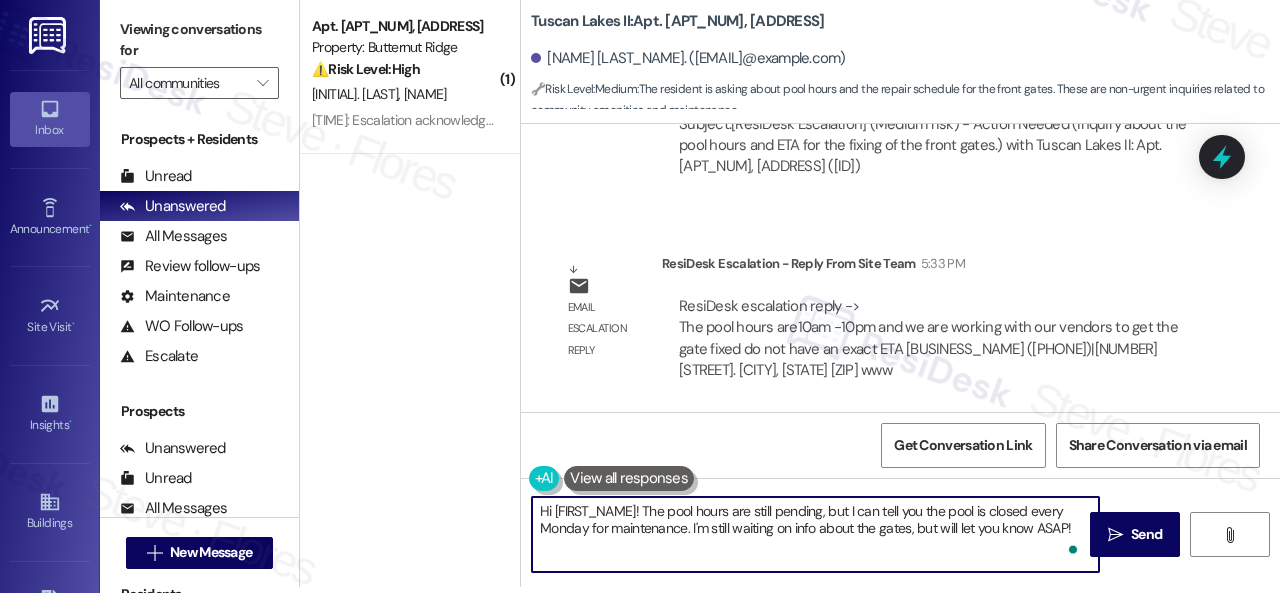 paste on "The site team stated that the pool hours are 10 am -10 pm, and they are working with their vendors to get the gate fixed. They do not have an exact ETA at the moment.
Let me know if you need anything else. Thank you!" 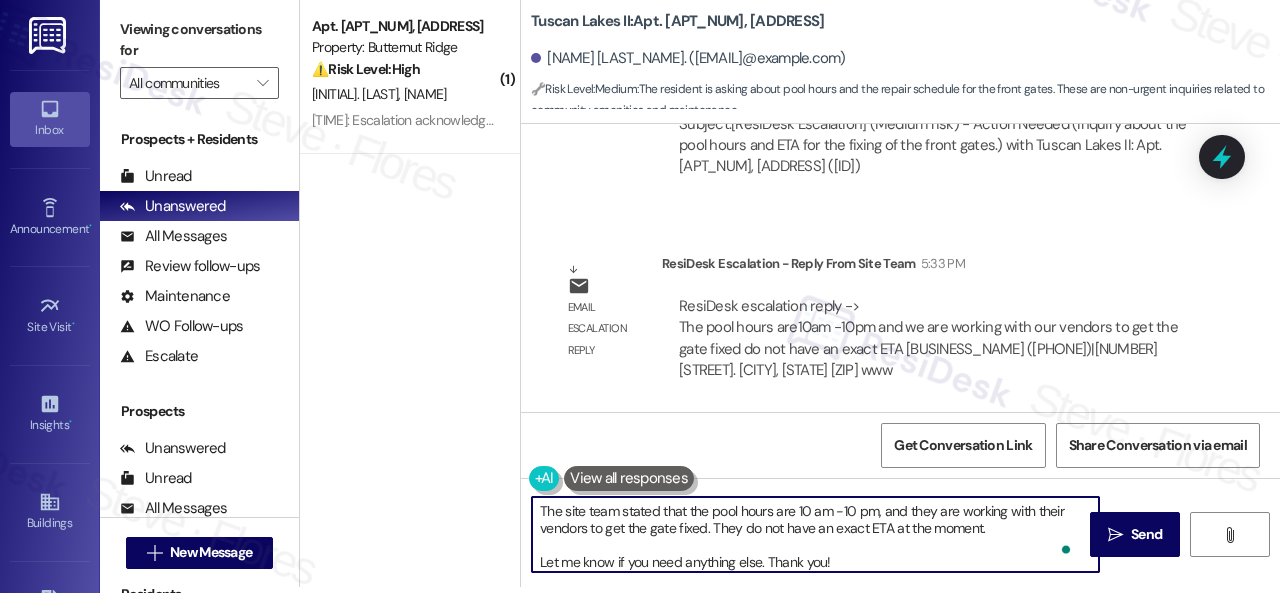 scroll, scrollTop: 16, scrollLeft: 0, axis: vertical 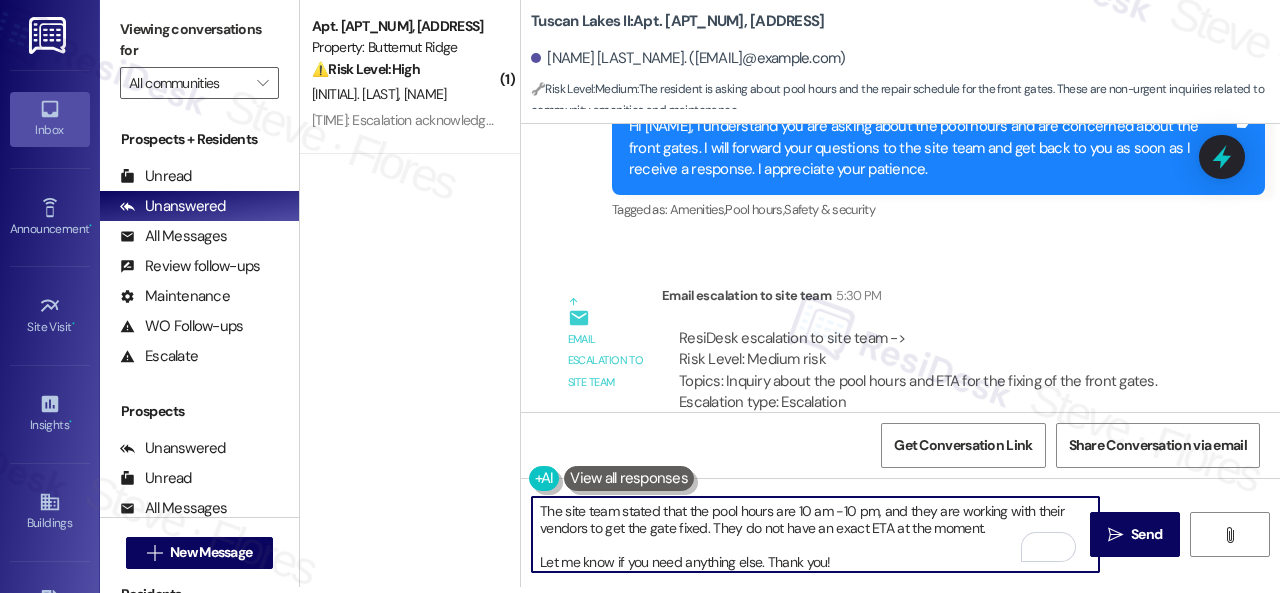 click on "The site team stated that the pool hours are 10 am -10 pm, and they are working with their vendors to get the gate fixed. They do not have an exact ETA at the moment.
Let me know if you need anything else. Thank you!" at bounding box center [815, 534] 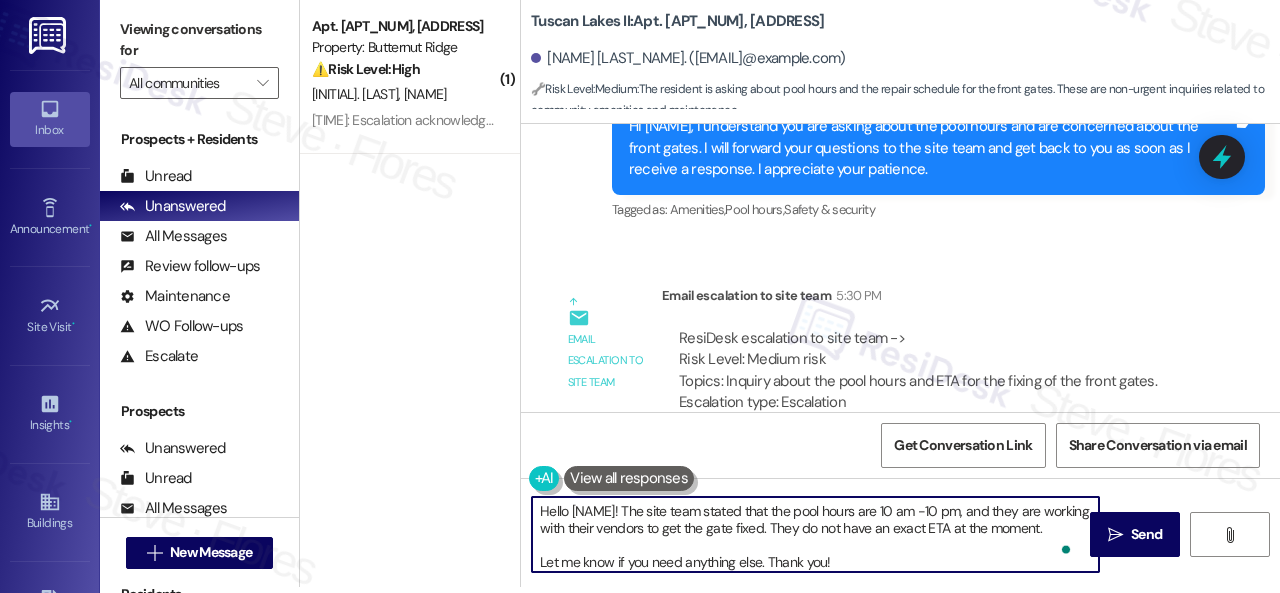scroll, scrollTop: 16, scrollLeft: 0, axis: vertical 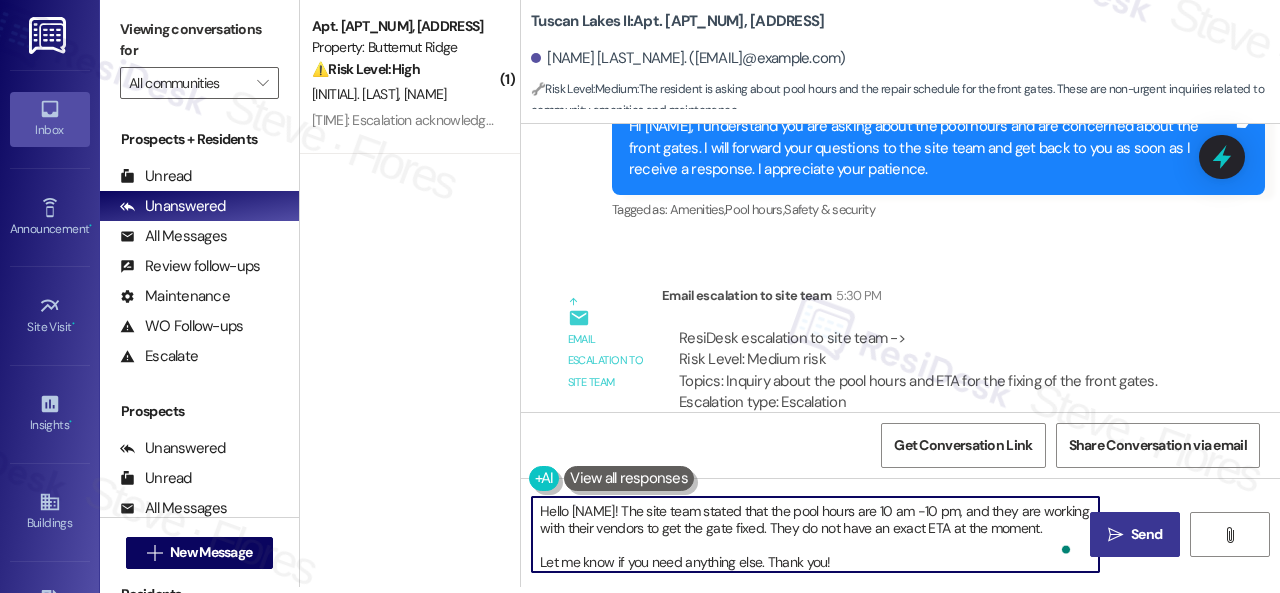 type on "Hello Kathy! The site team stated that the pool hours are 10 am -10 pm, and they are working with their vendors to get the gate fixed. They do not have an exact ETA at the moment.
Let me know if you need anything else. Thank you!" 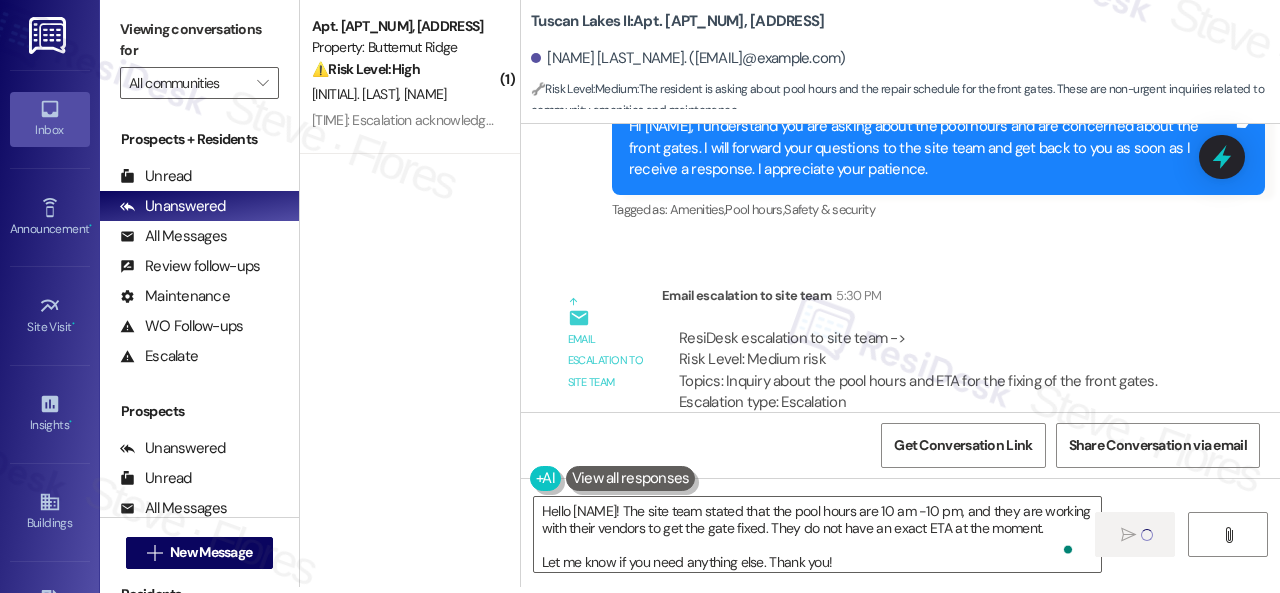 type 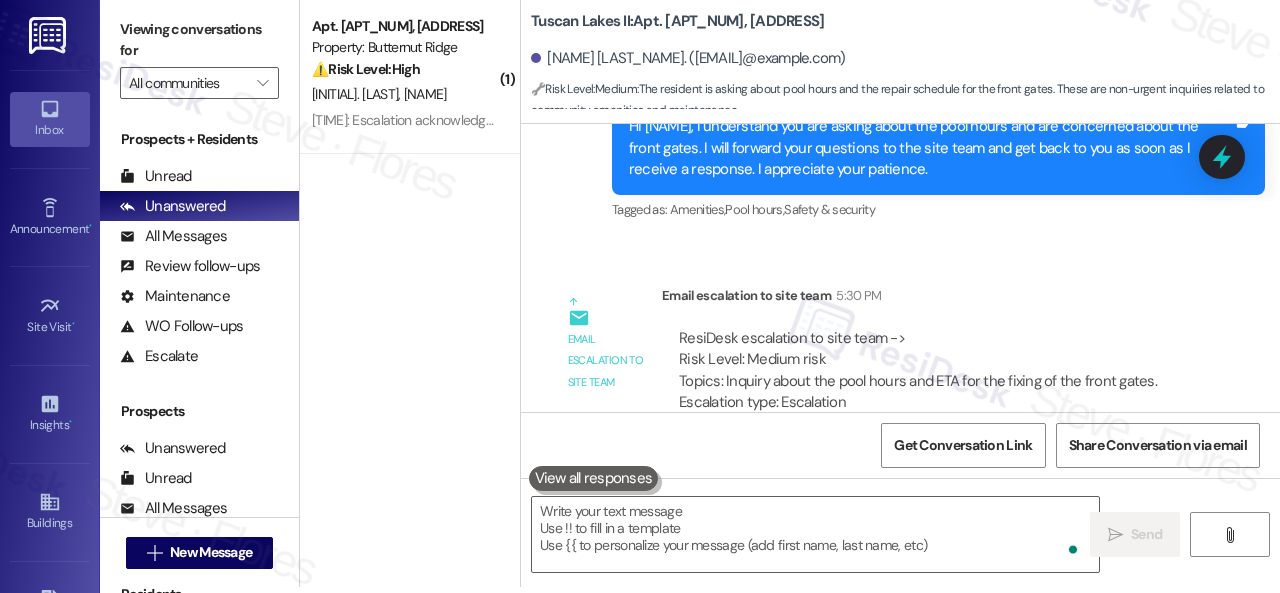 scroll, scrollTop: 0, scrollLeft: 0, axis: both 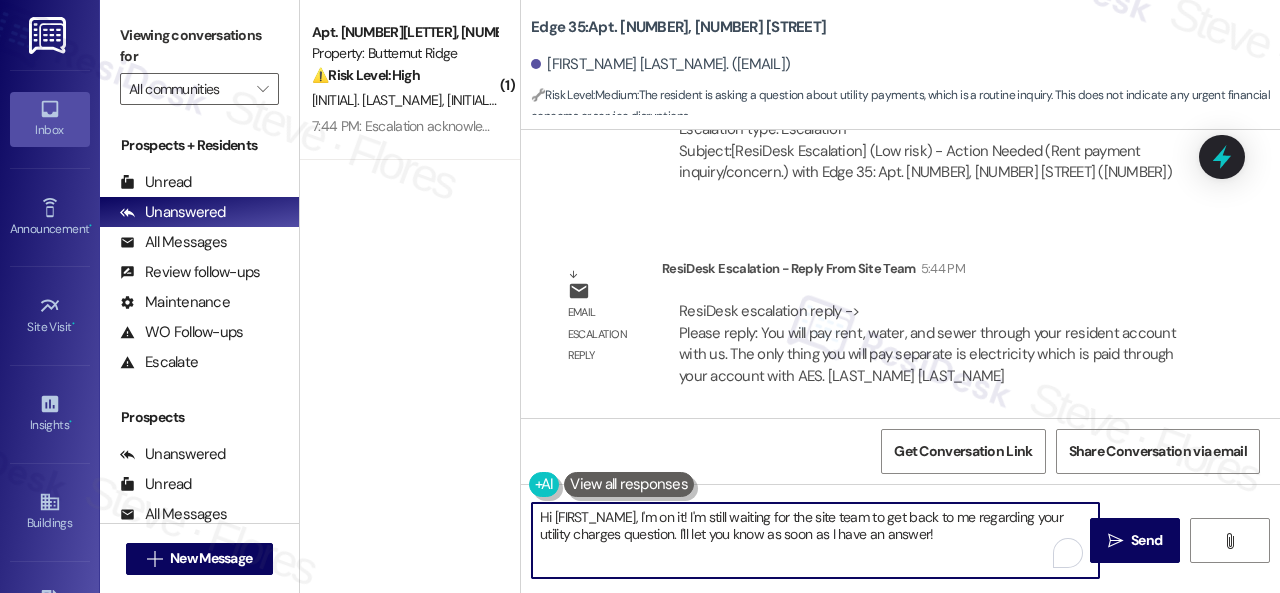 drag, startPoint x: 642, startPoint y: 515, endPoint x: 946, endPoint y: 549, distance: 305.89542 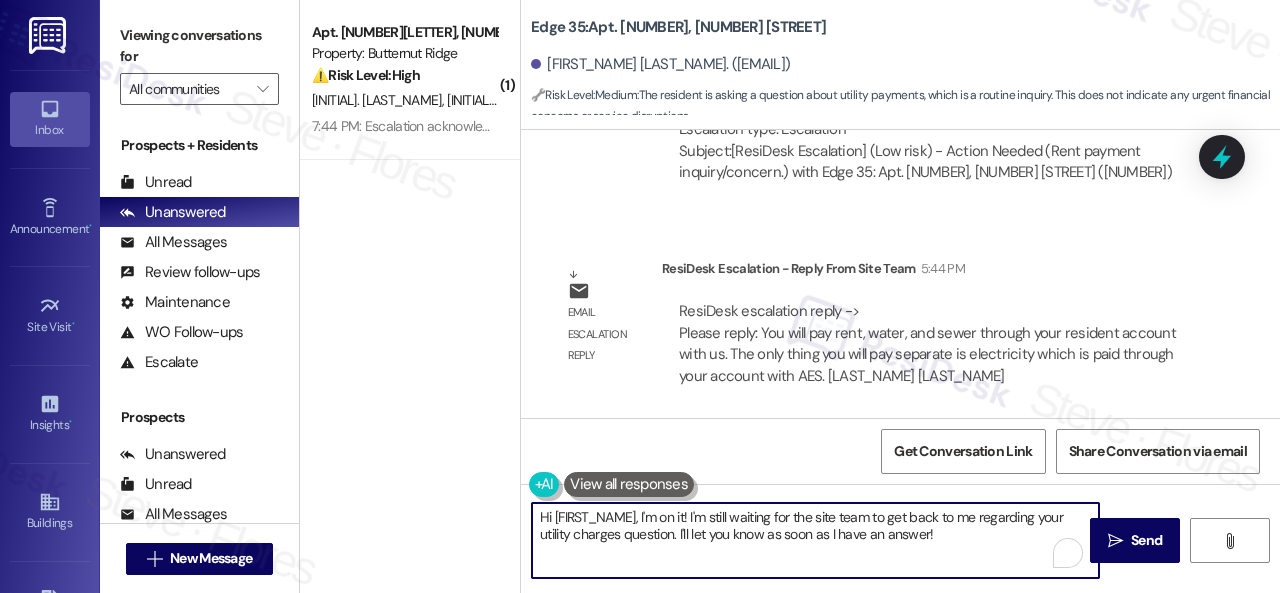 click on "Hi {{first_name}}, I'm on it! I'm still waiting for the site team to get back to me regarding your utility charges question. I'll let you know as soon as I have an answer!" at bounding box center [815, 540] 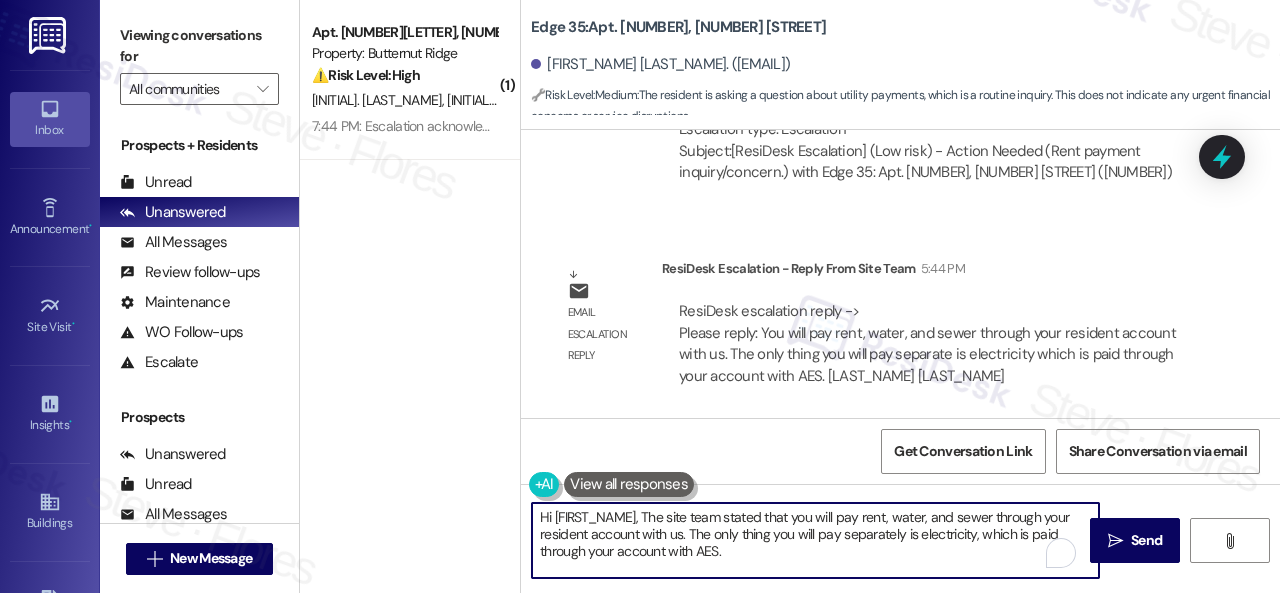 scroll, scrollTop: 34, scrollLeft: 0, axis: vertical 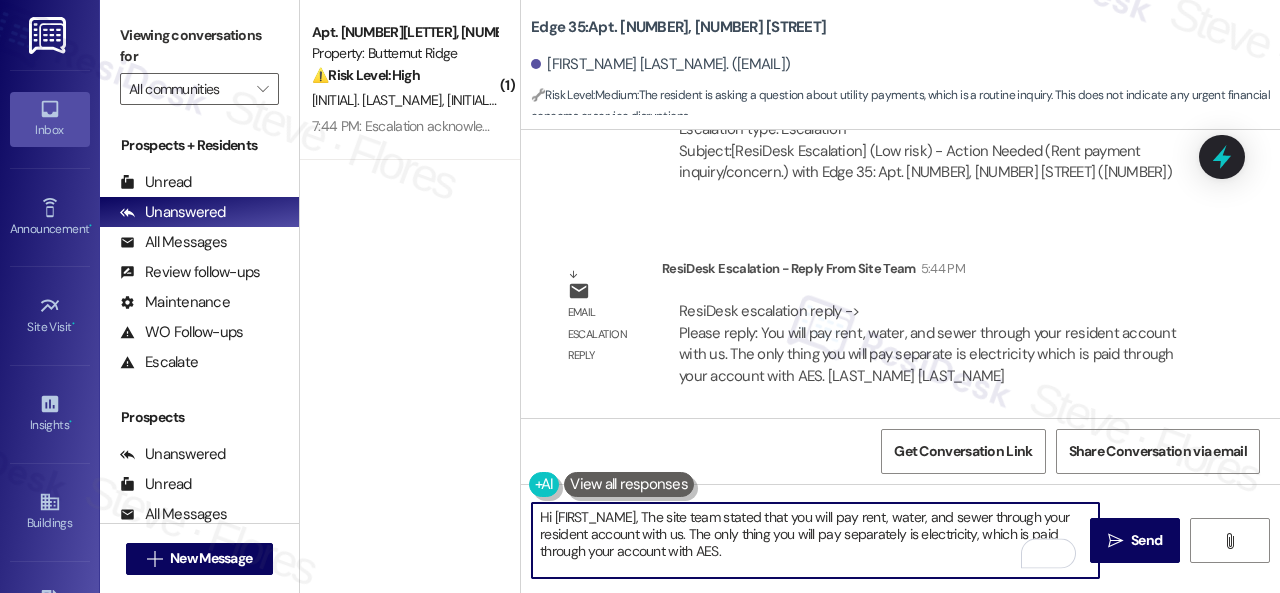 click on "Hi {{first_name}}, The site team stated that you will pay rent, water, and sewer through your resident account with us.  The only thing you will pay separately is electricity, which is paid through your account with AES.
Let me know if you need anything else. Thank you!" at bounding box center [815, 540] 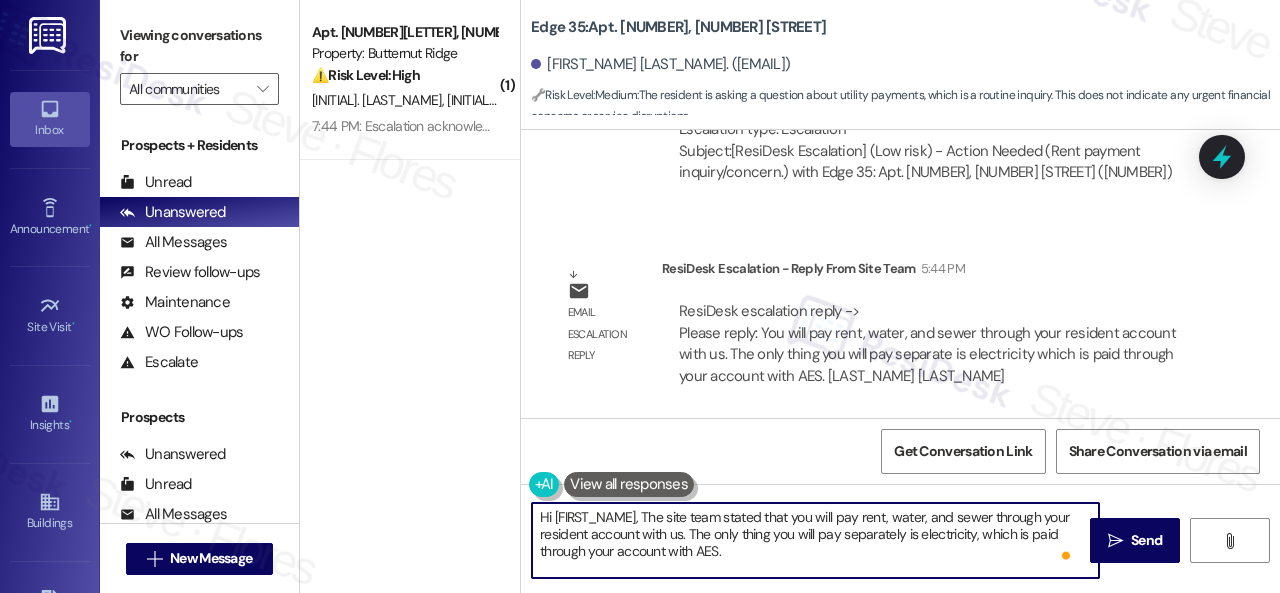 click on "Hi {{first_name}}, The site team stated that you will pay rent, water, and sewer through your resident account with us.  The only thing you will pay separately is electricity, which is paid through your account with AES.
Let me know if you need anything else. Thank you!" at bounding box center [815, 540] 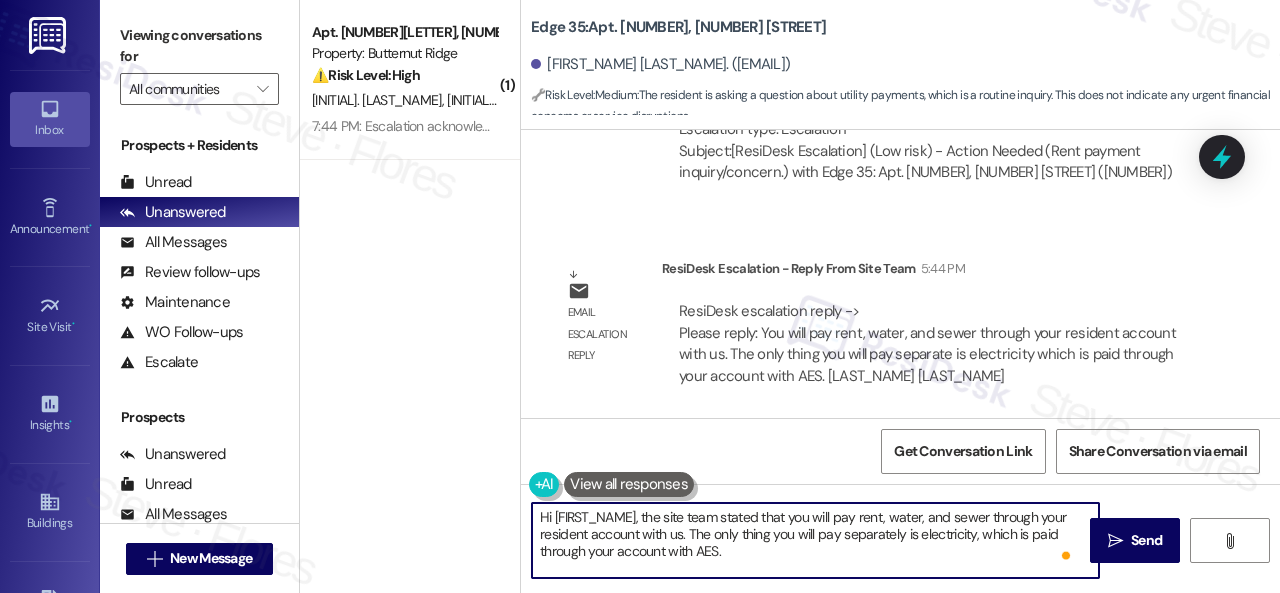 scroll, scrollTop: 30, scrollLeft: 0, axis: vertical 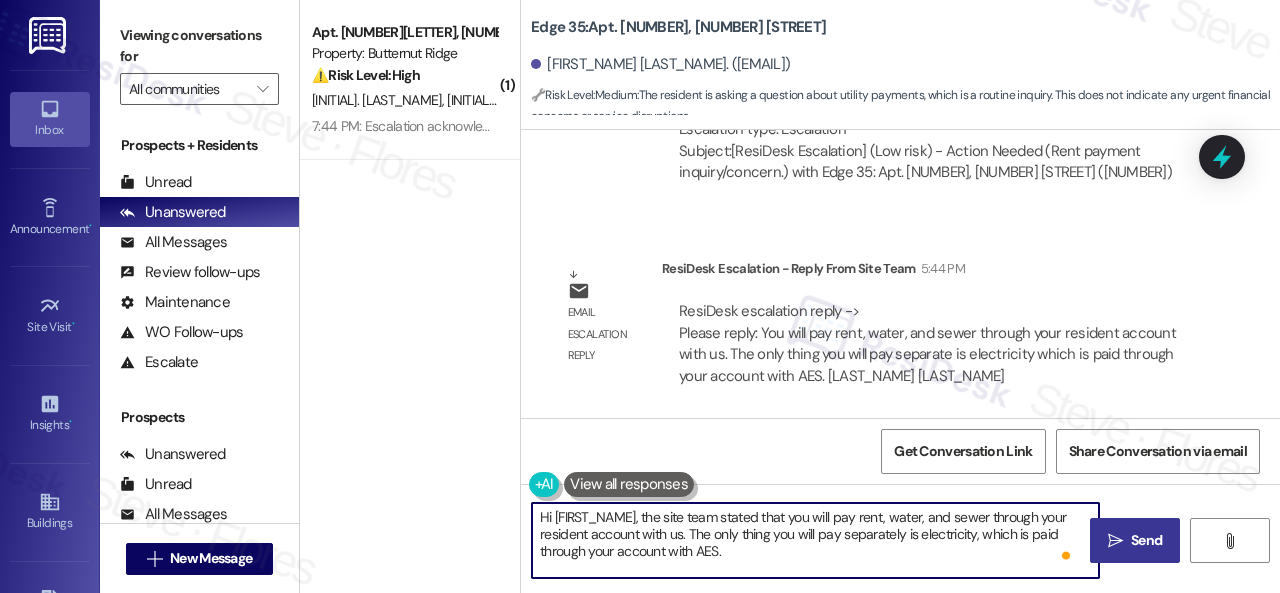 type on "Hi {{first_name}}, the site team stated that you will pay rent, water, and sewer through your resident account with us.  The only thing you will pay separately is electricity, which is paid through your account with AES.
Let me know if you need anything else. Thank you!" 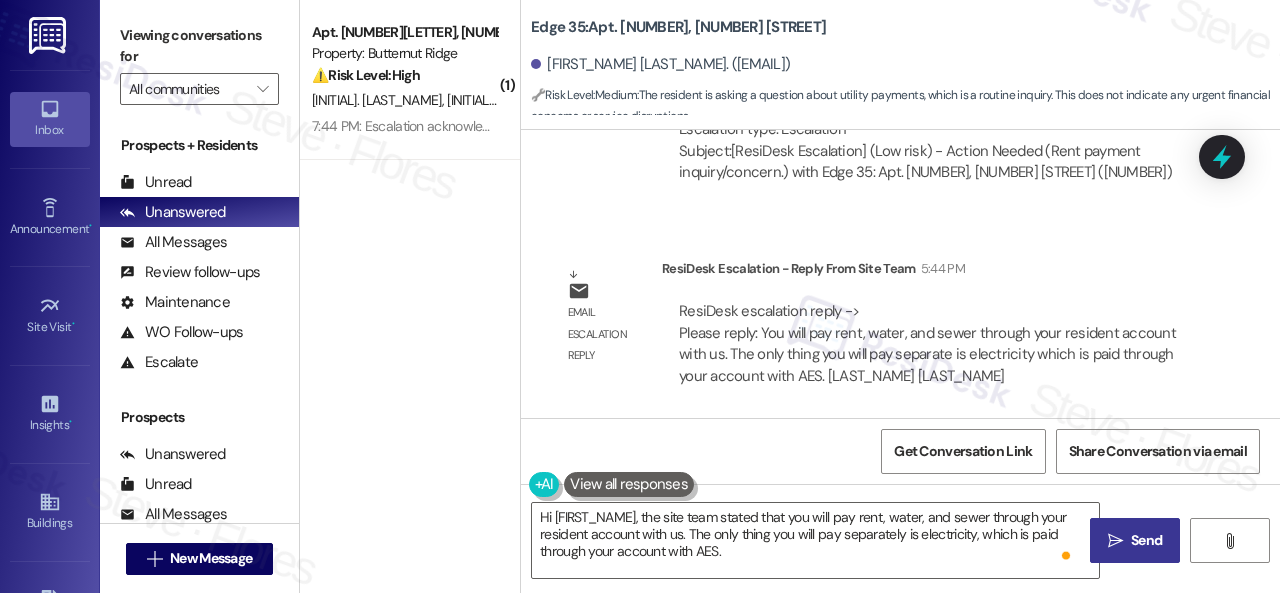 click on "Send" at bounding box center (1146, 540) 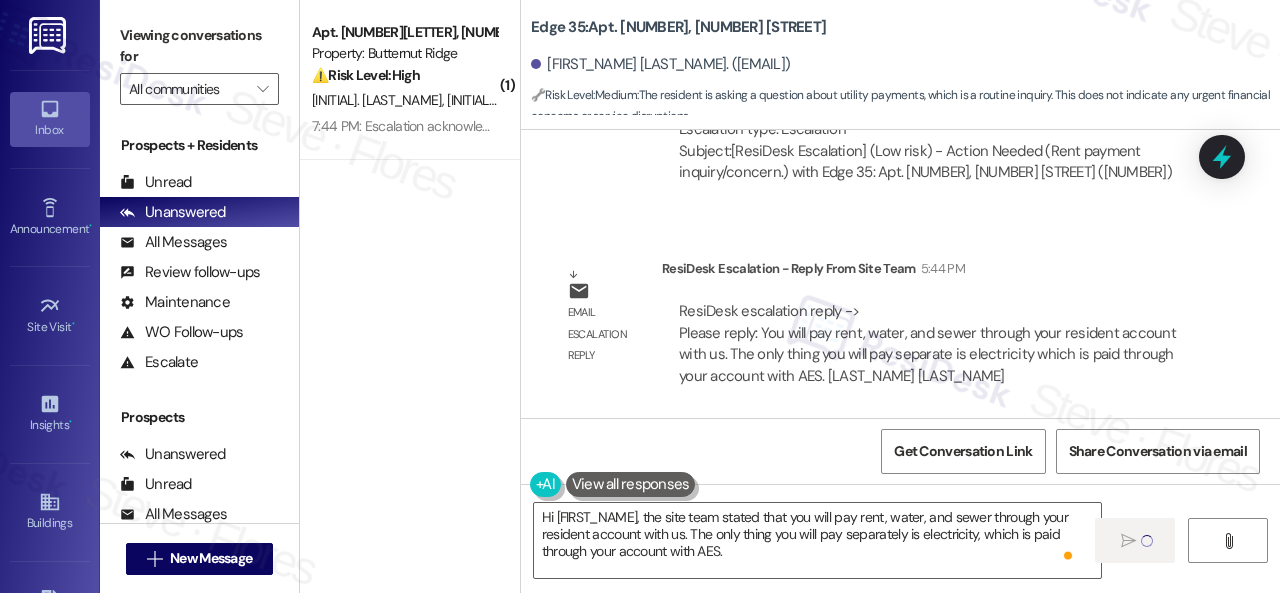 type 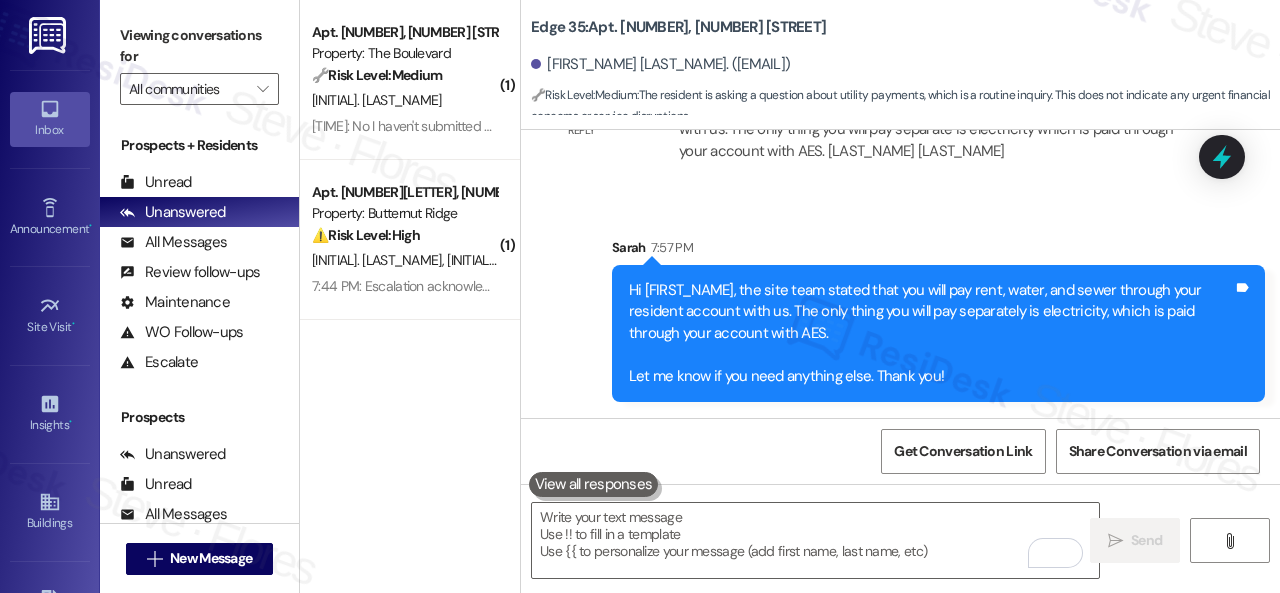 scroll, scrollTop: 1294, scrollLeft: 0, axis: vertical 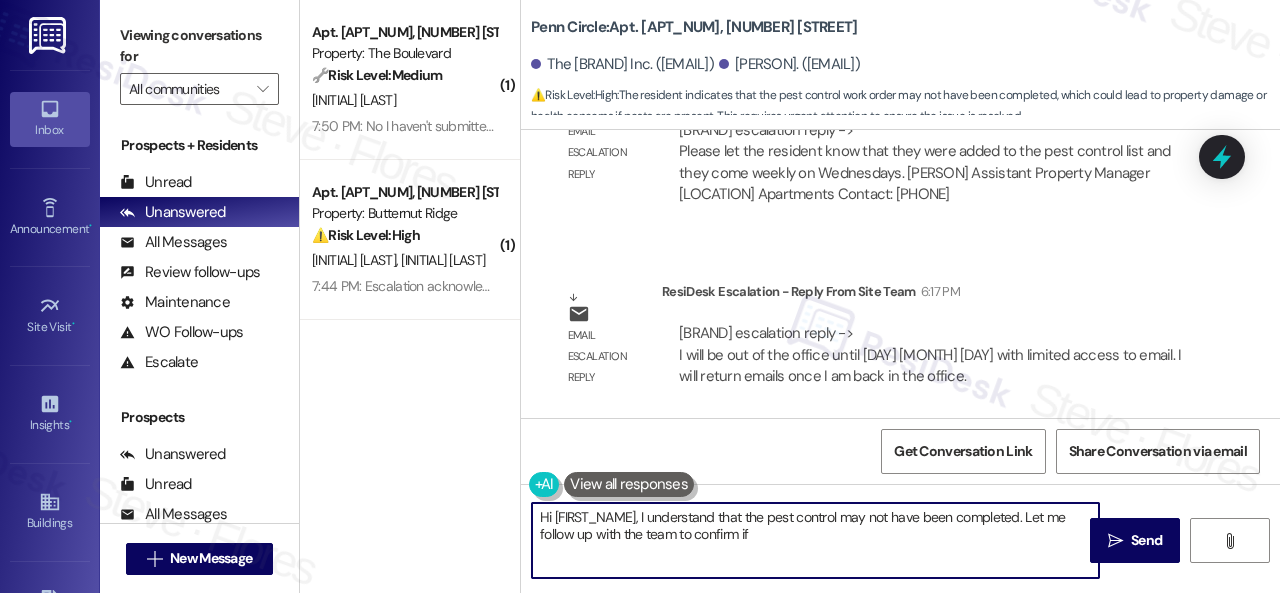 drag, startPoint x: 748, startPoint y: 551, endPoint x: 600, endPoint y: 519, distance: 151.41995 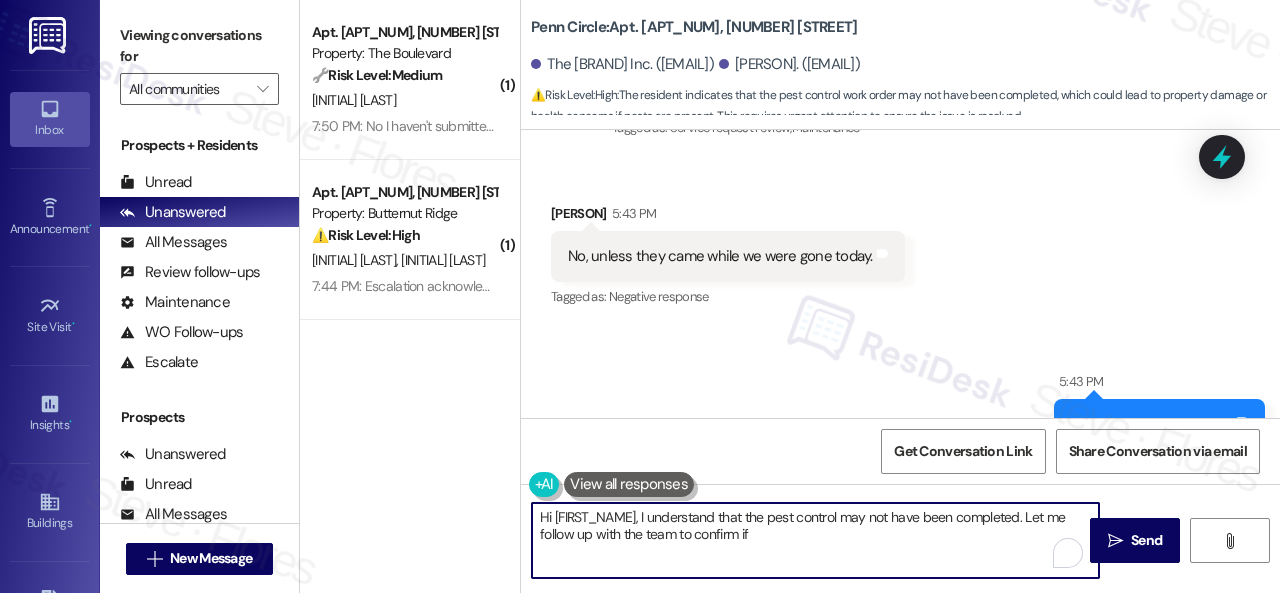 scroll, scrollTop: 438, scrollLeft: 0, axis: vertical 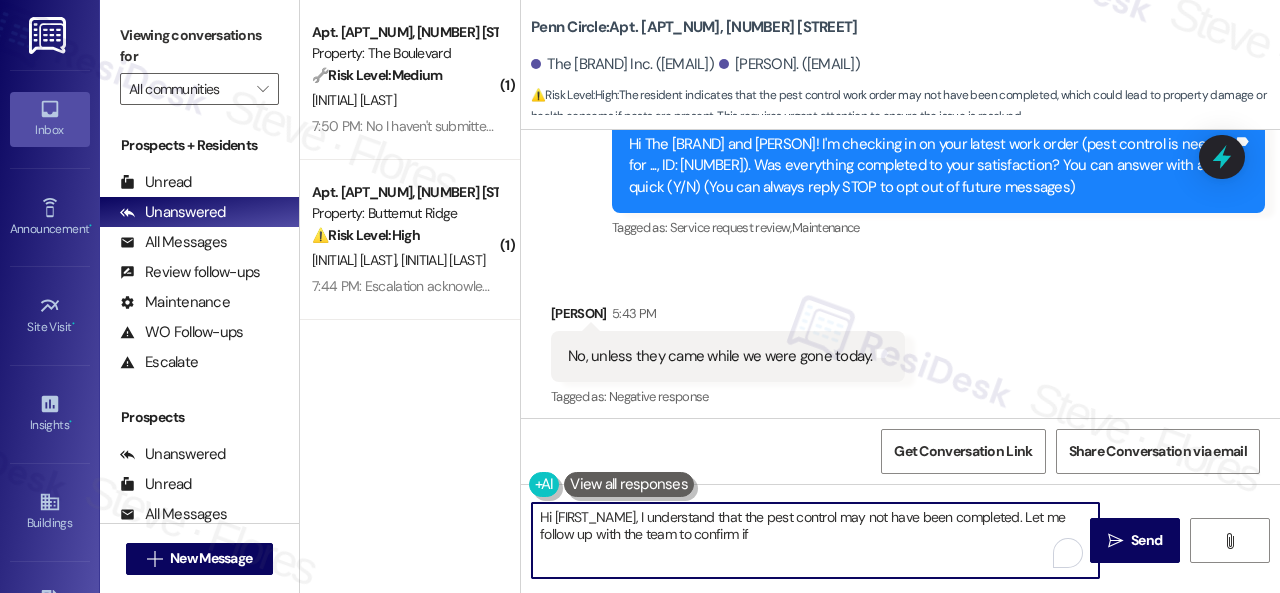 click on "Hi [FIRST_NAME], I understand that the pest control may not have been completed. Let me follow up with the team to confirm if they visited your unit today and ensure the issue is resolved. I'll keep you updated!" at bounding box center [815, 540] 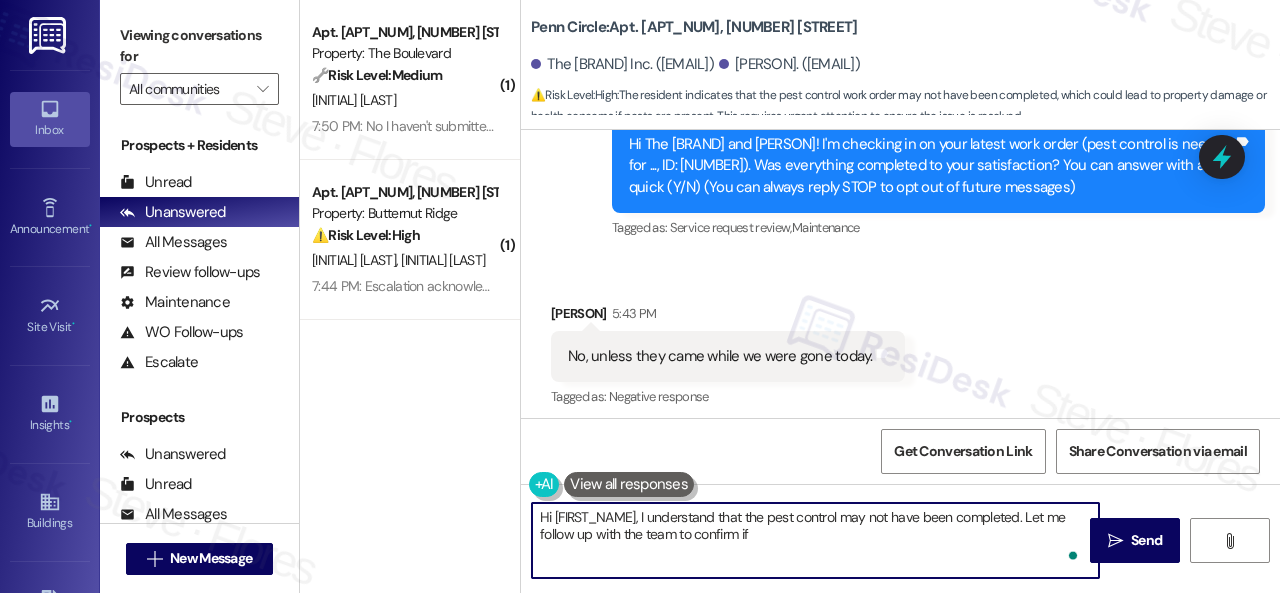 drag, startPoint x: 557, startPoint y: 511, endPoint x: 777, endPoint y: 553, distance: 223.9732 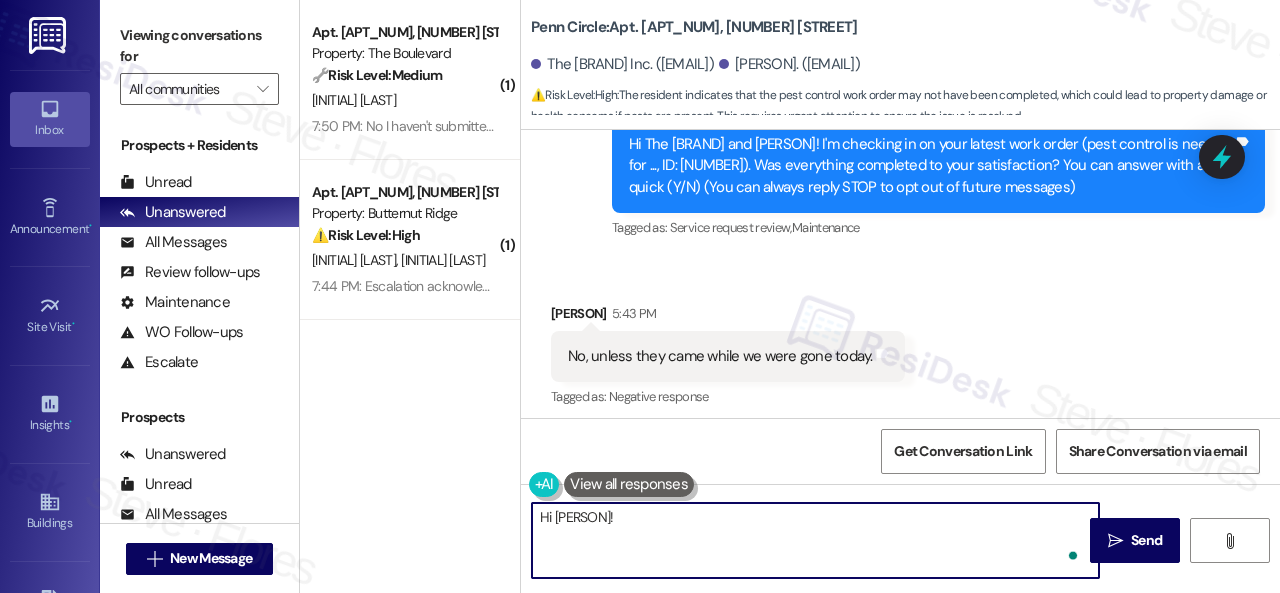paste on "The site team stated that you have been added to the pest control list and they come weekly on Wednesdays.
Let me know if you need anything else. Thank you!" 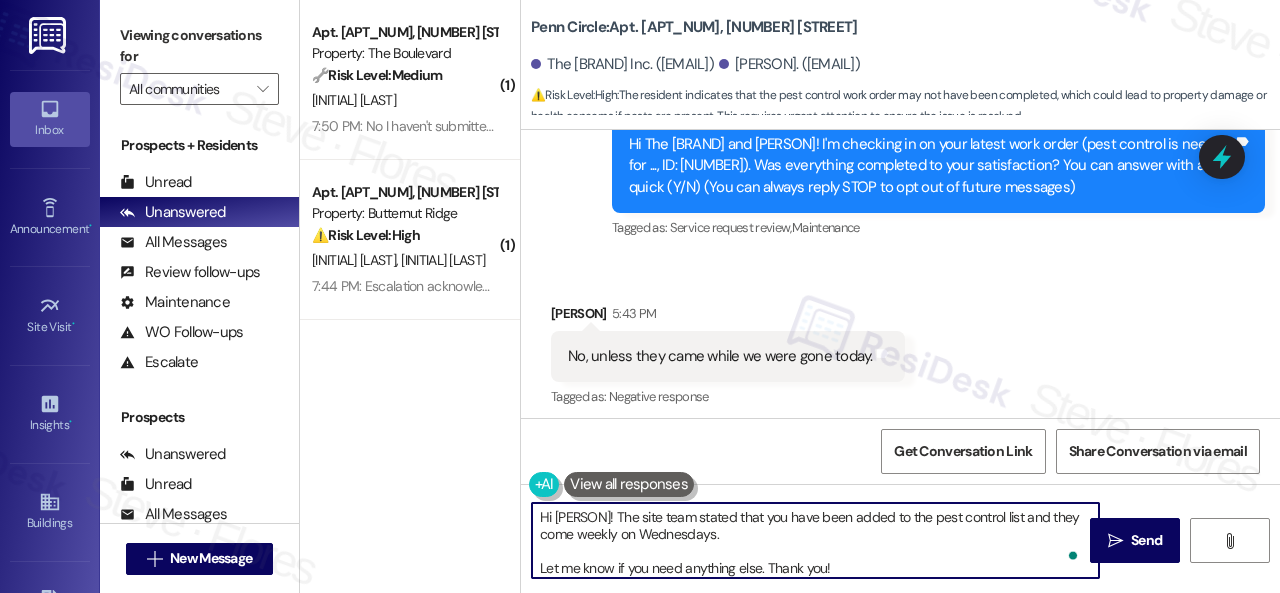 scroll, scrollTop: 16, scrollLeft: 0, axis: vertical 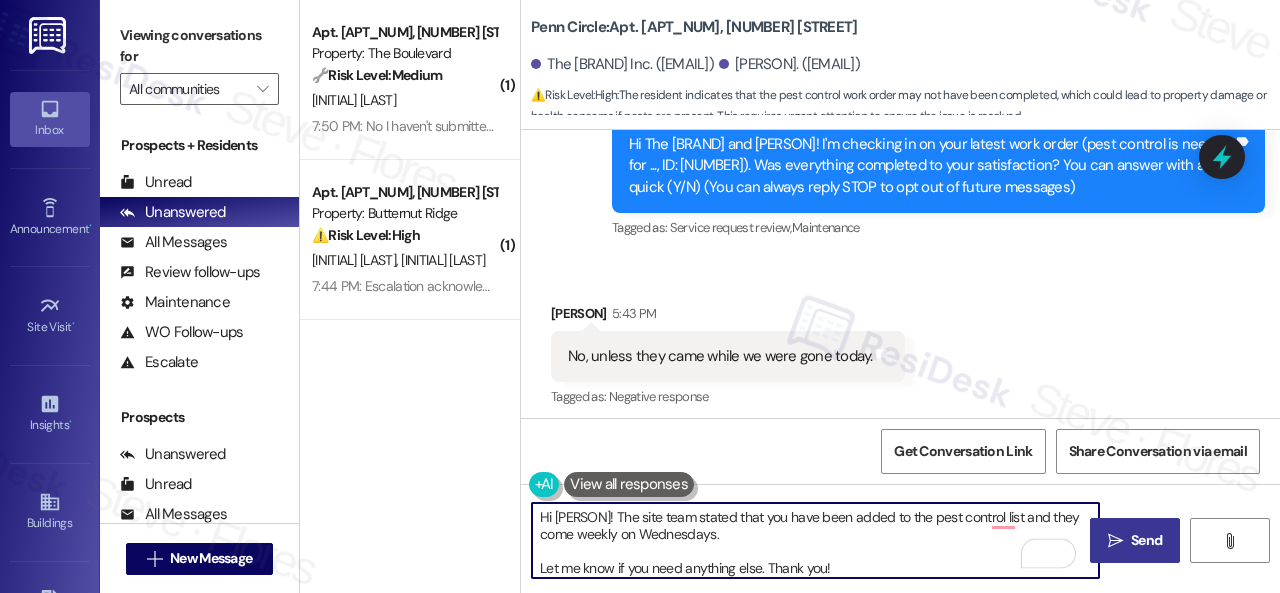 type on "Hi [PERSON]! The site team stated that you have been added to the pest control list and they come weekly on Wednesdays.
Let me know if you need anything else. Thank you!" 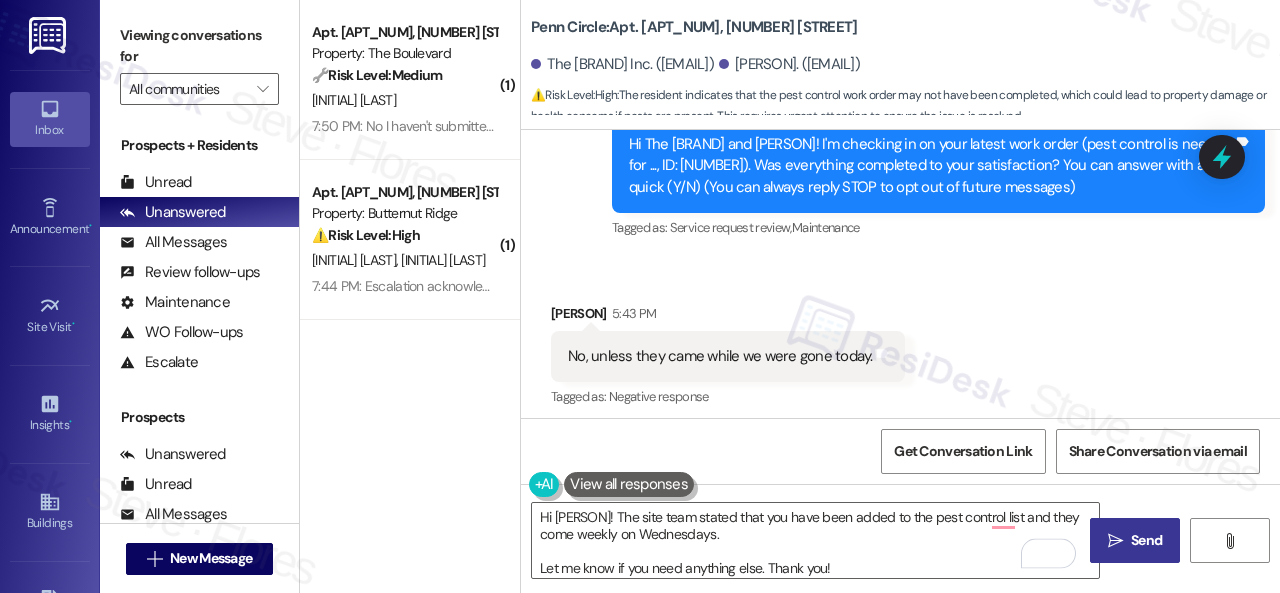click on " Send" at bounding box center [1135, 540] 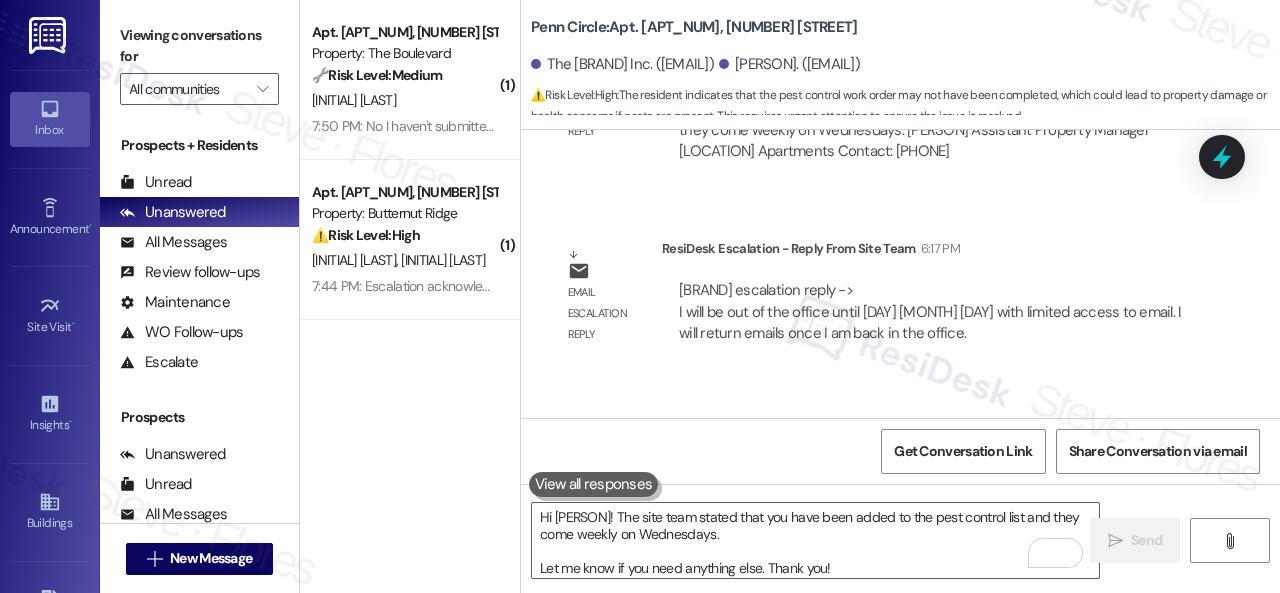 scroll, scrollTop: 1642, scrollLeft: 0, axis: vertical 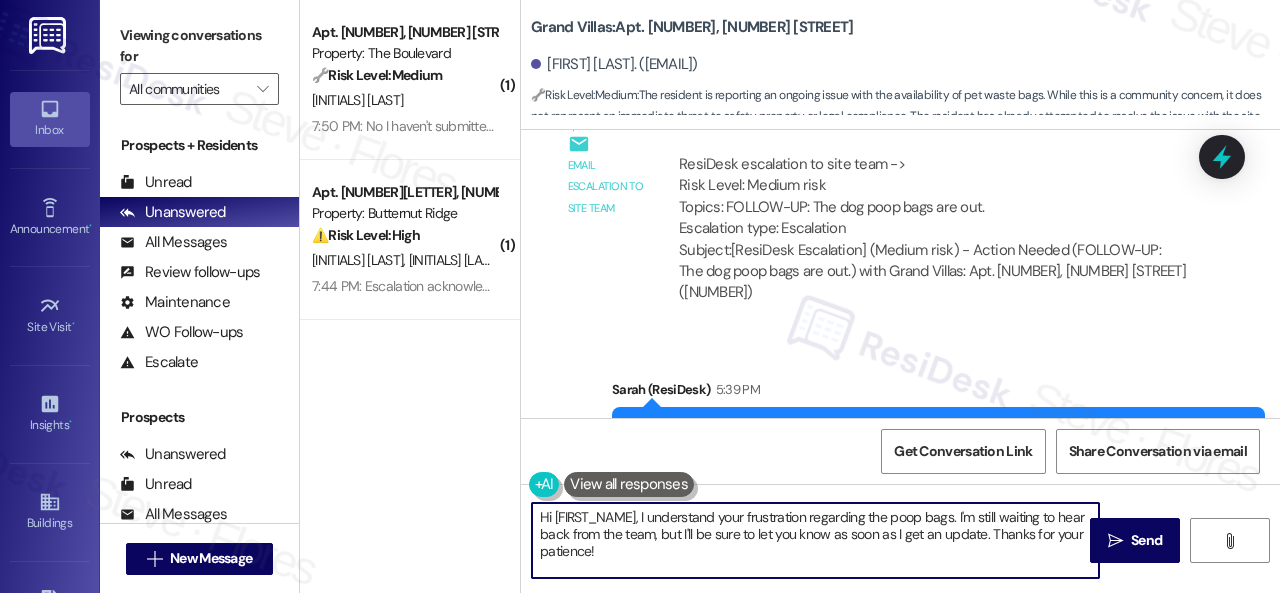 drag, startPoint x: 642, startPoint y: 515, endPoint x: 664, endPoint y: 565, distance: 54.626 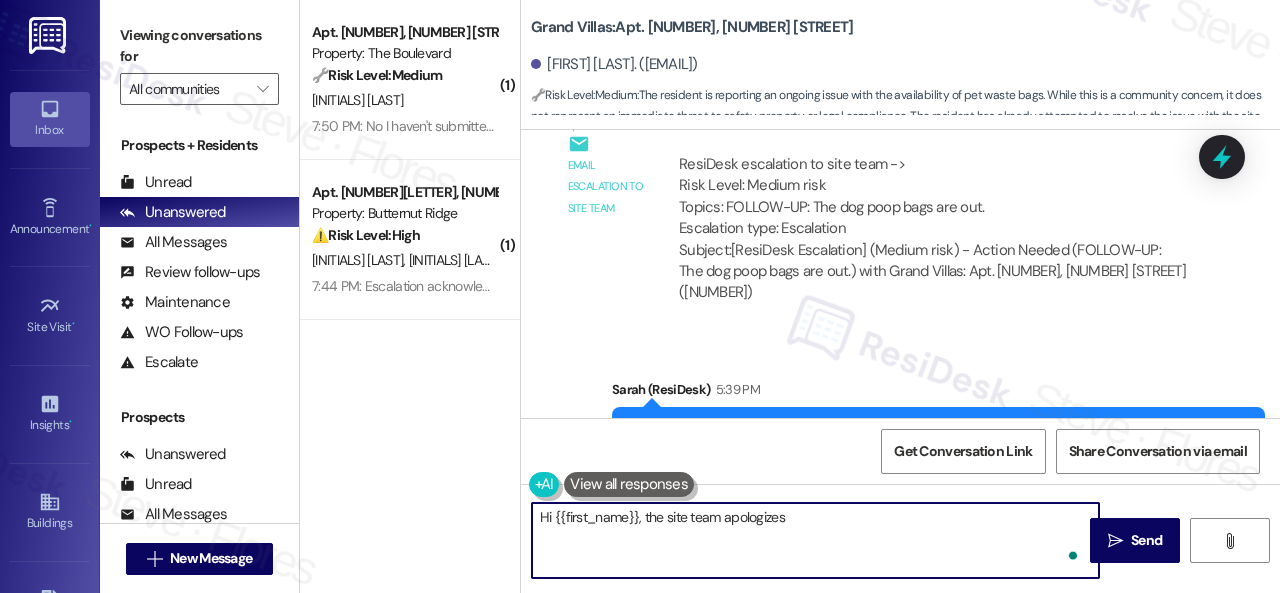 paste on "will have the bags taken care of this week." 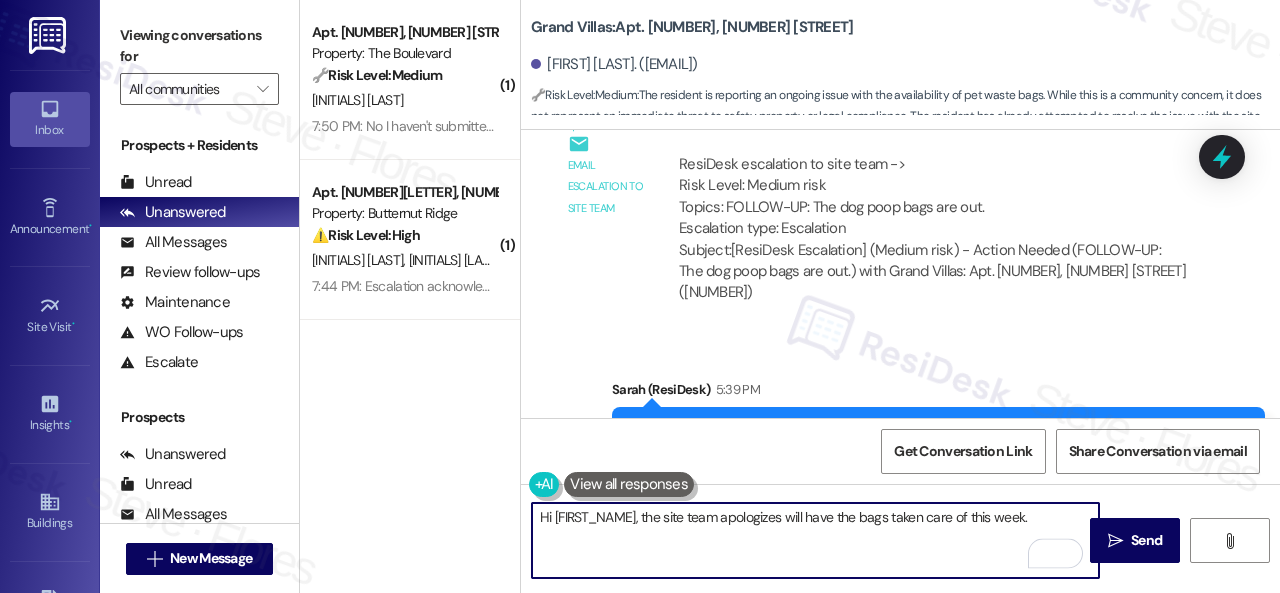 click on "Hi [FIRST_NAME], the site team apologizes will have the bags taken care of this week." at bounding box center [815, 540] 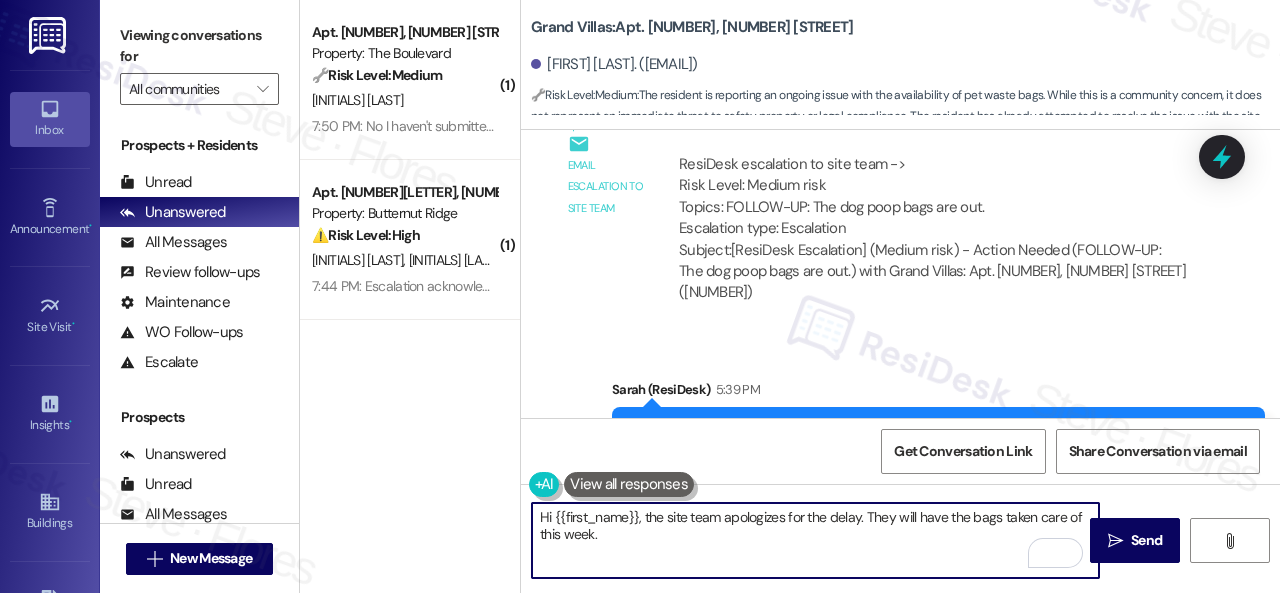 click on "Hi {{first_name}}, the site team apologizes for the delay. They will have the bags taken care of this week." at bounding box center [815, 540] 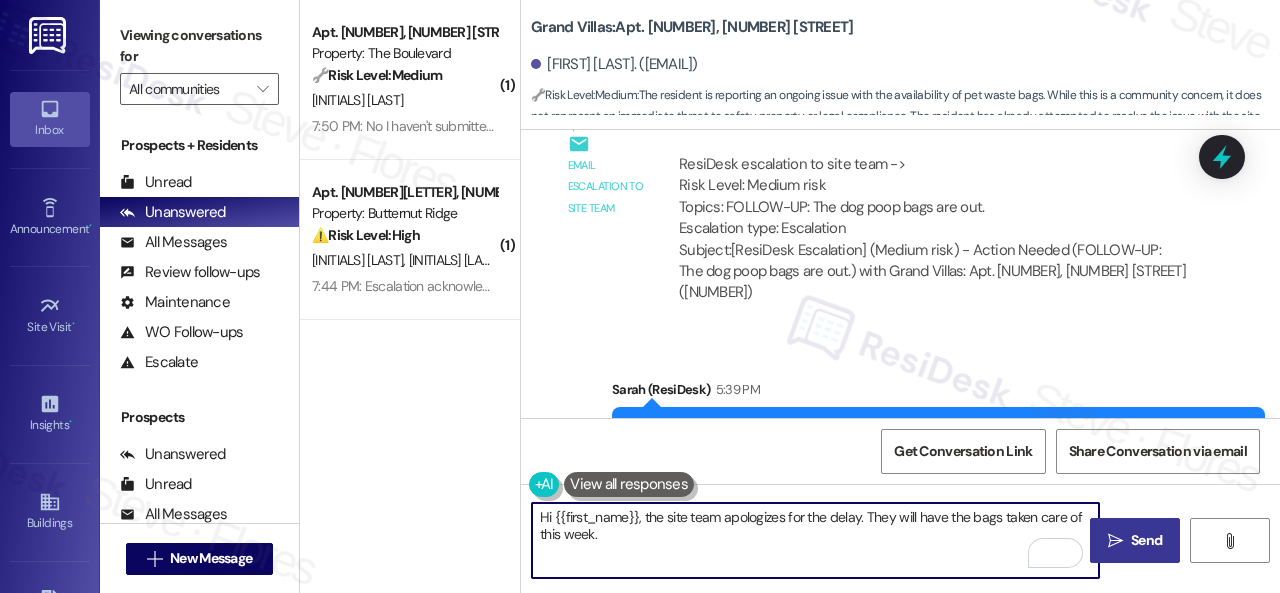 type on "Hi {{first_name}}, the site team apologizes for the delay. They will have the bags taken care of this week." 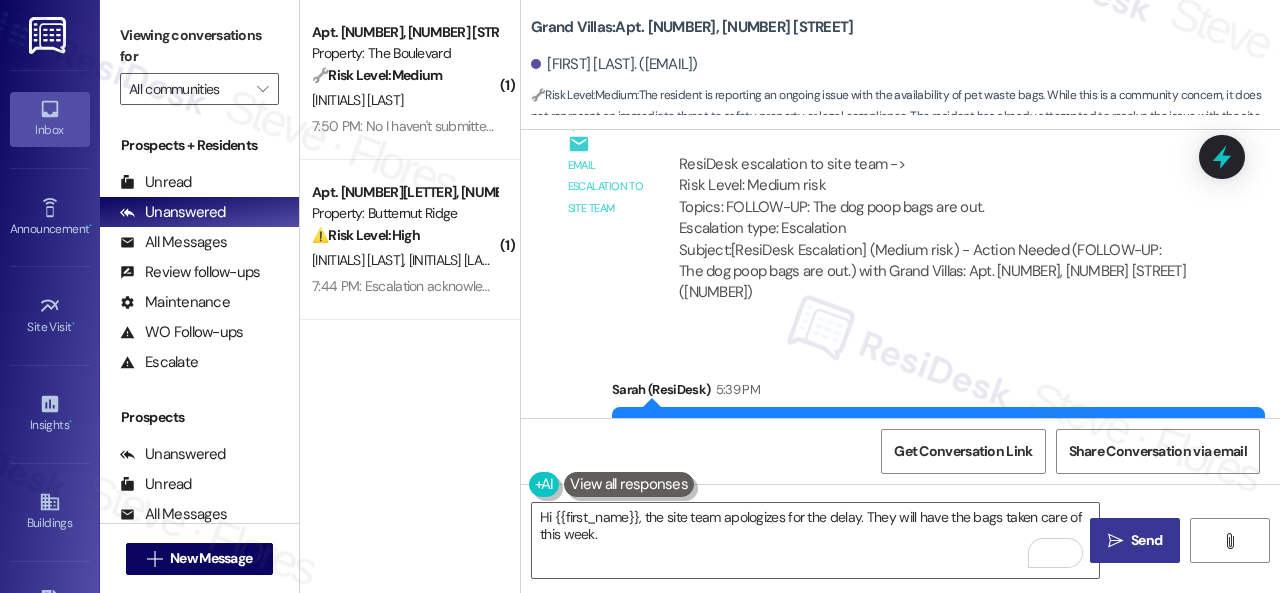 click on "Send" at bounding box center (1146, 540) 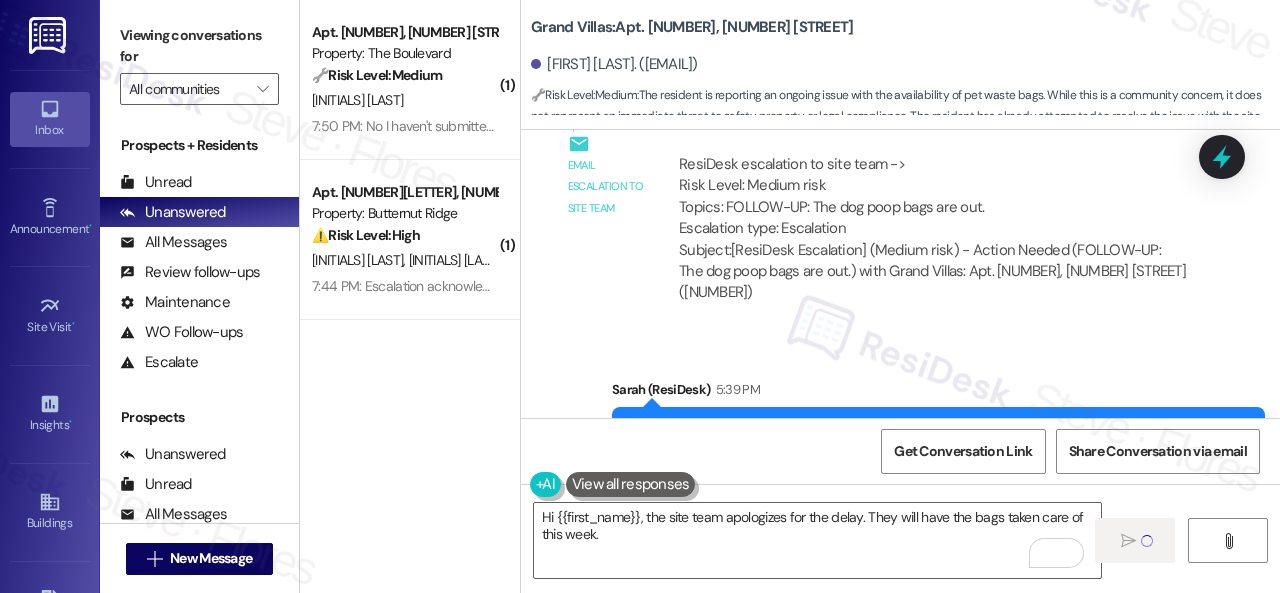 type 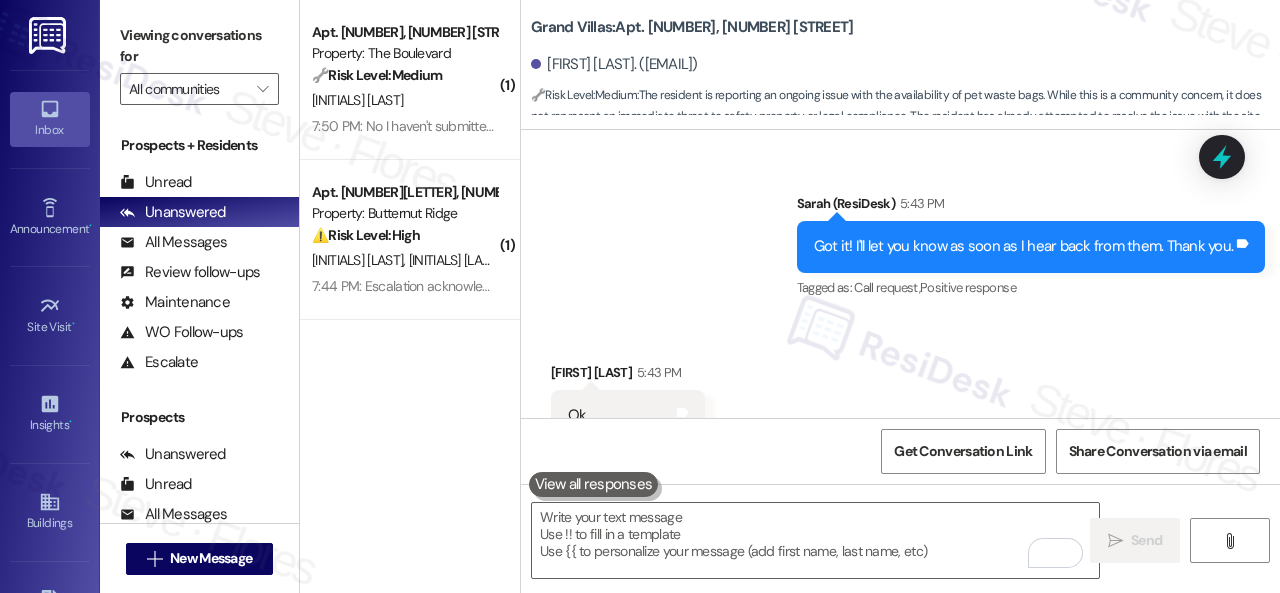 scroll, scrollTop: 18365, scrollLeft: 0, axis: vertical 